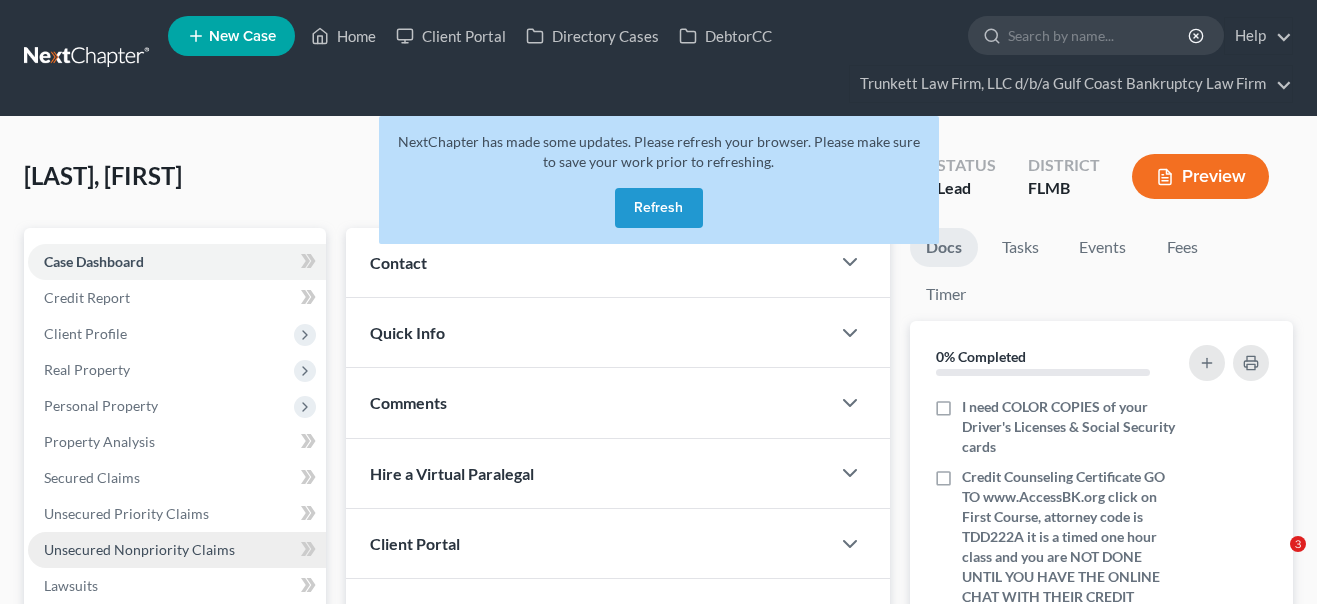 scroll, scrollTop: 372, scrollLeft: 0, axis: vertical 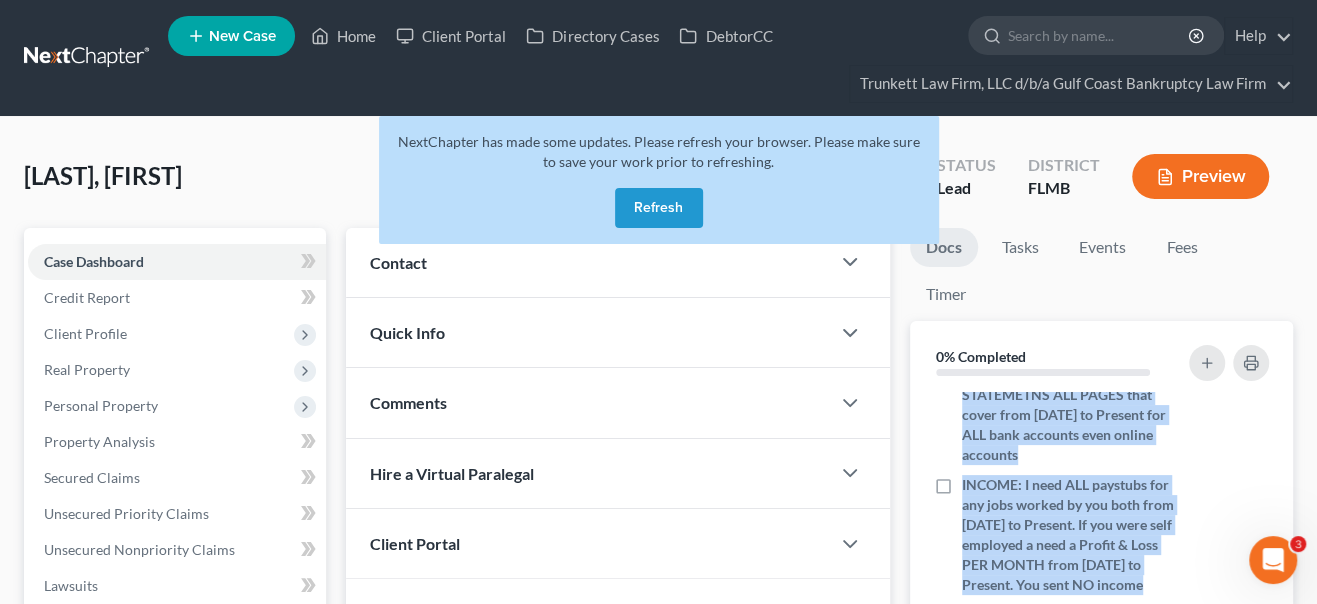 click on "Refresh" at bounding box center (659, 208) 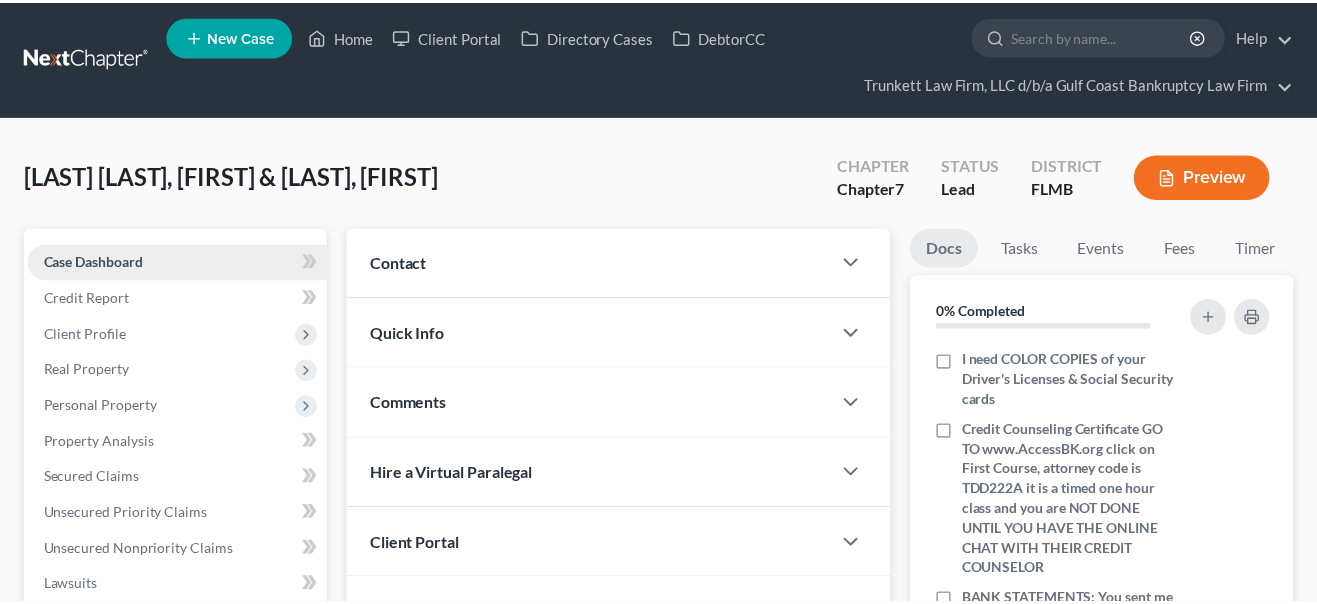 scroll, scrollTop: 0, scrollLeft: 0, axis: both 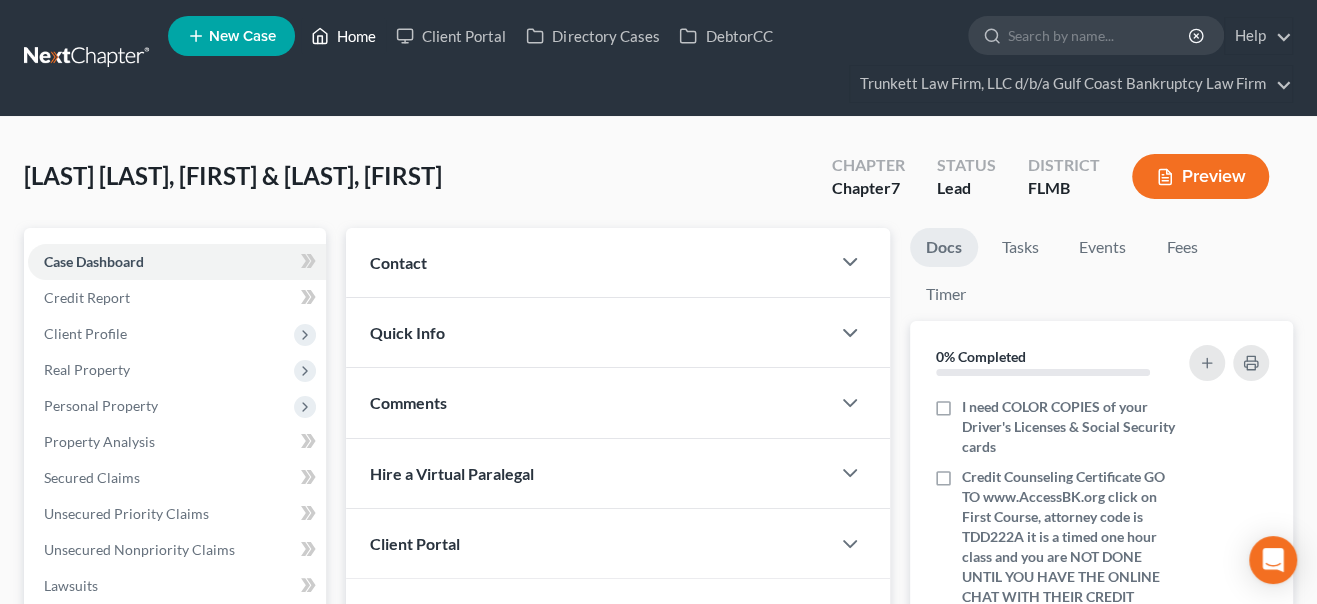 click on "Home" at bounding box center (343, 36) 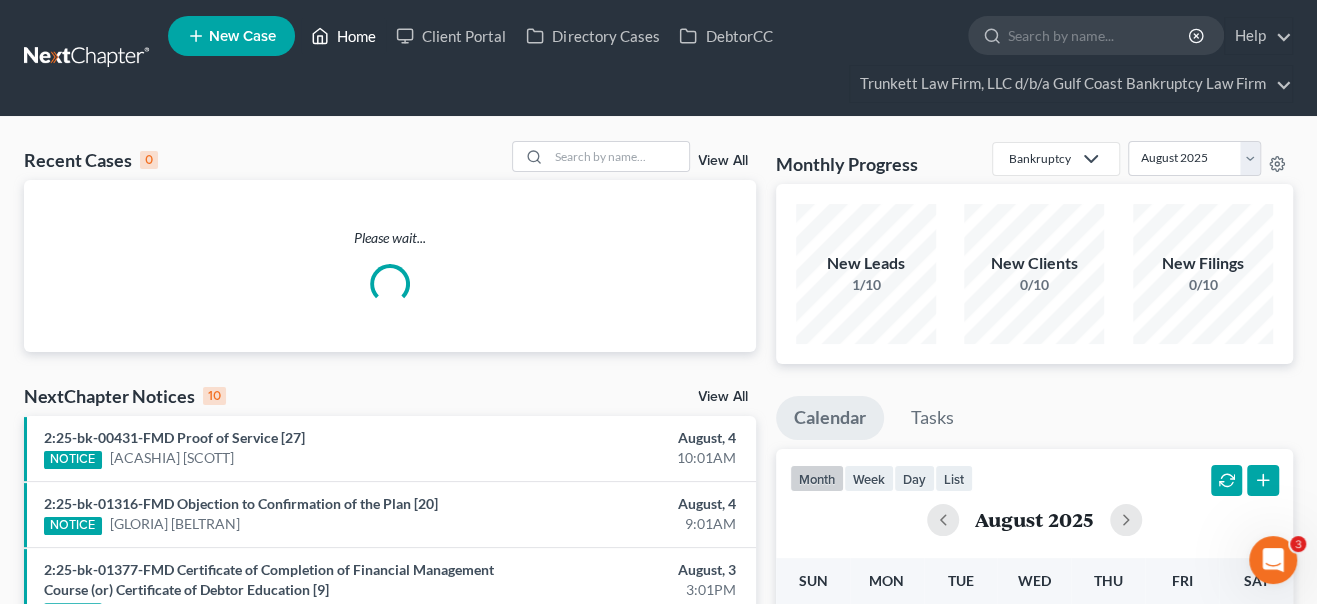 scroll, scrollTop: 0, scrollLeft: 0, axis: both 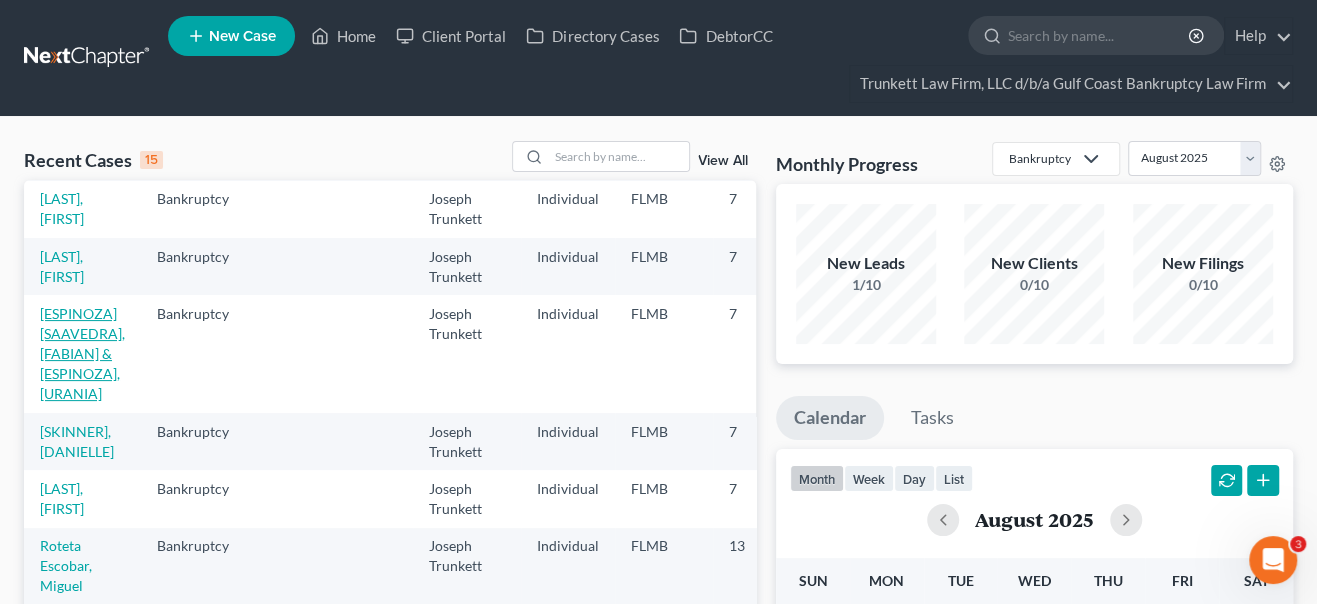 click on "[ESPINOZA] [SAAVEDRA], [FABIAN] & [ESPINOZA], [URANIA]" at bounding box center (82, 353) 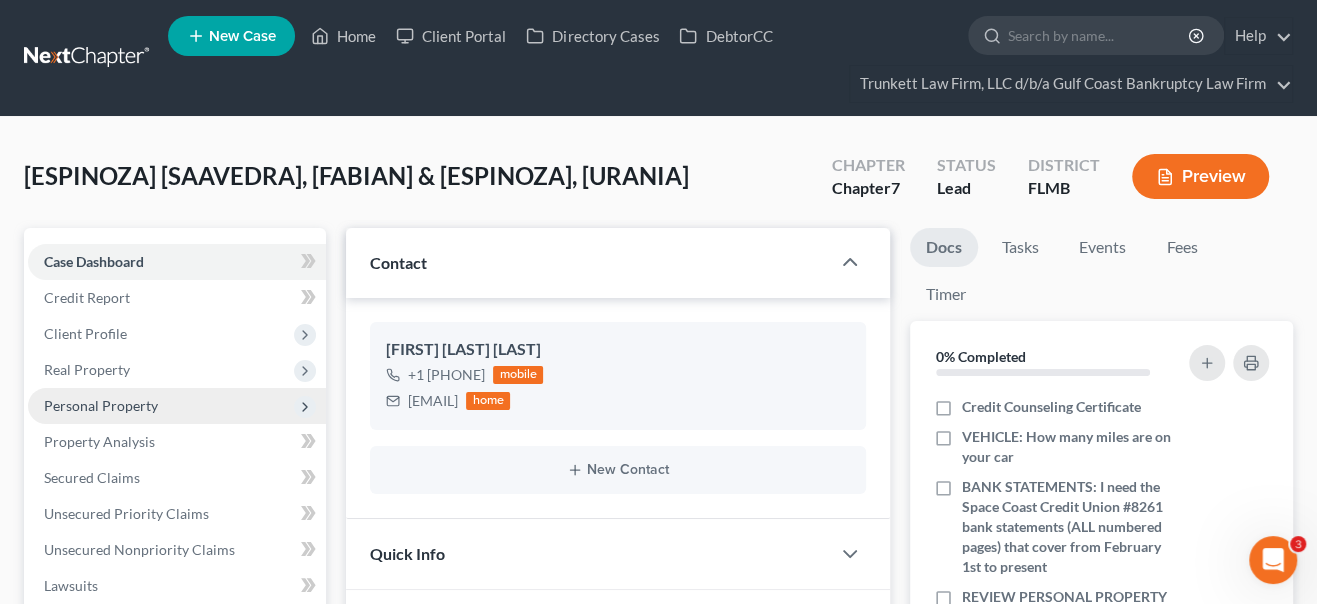 click on "Personal Property" at bounding box center [101, 405] 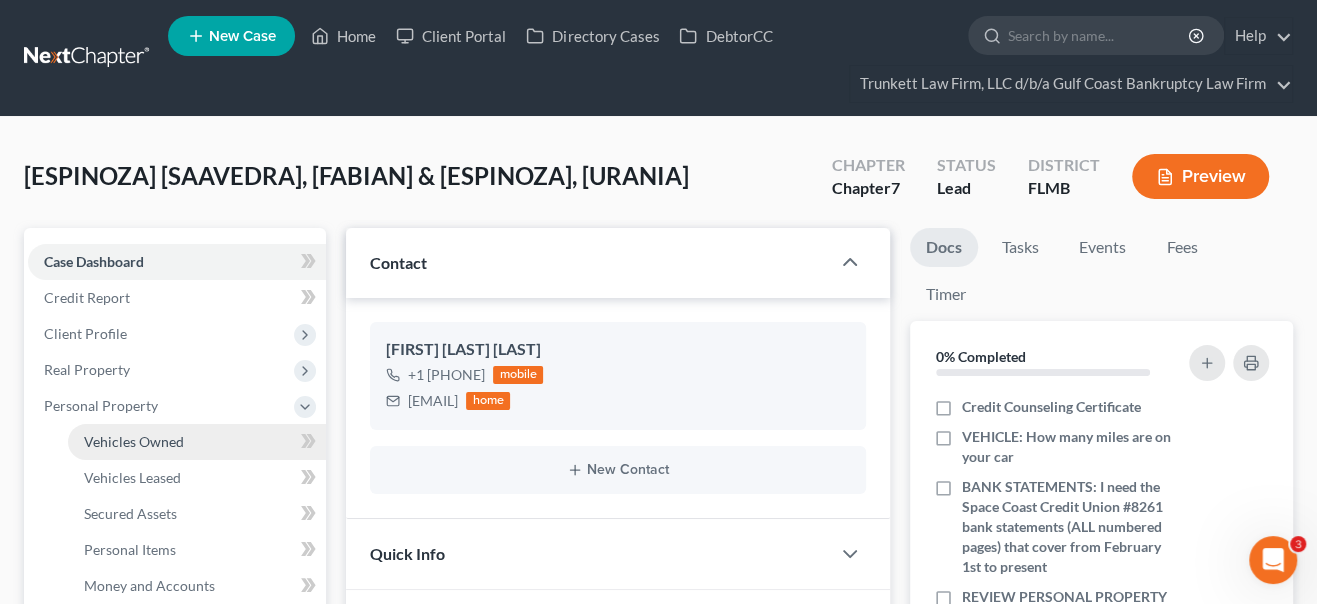 click on "Vehicles Owned" at bounding box center (134, 441) 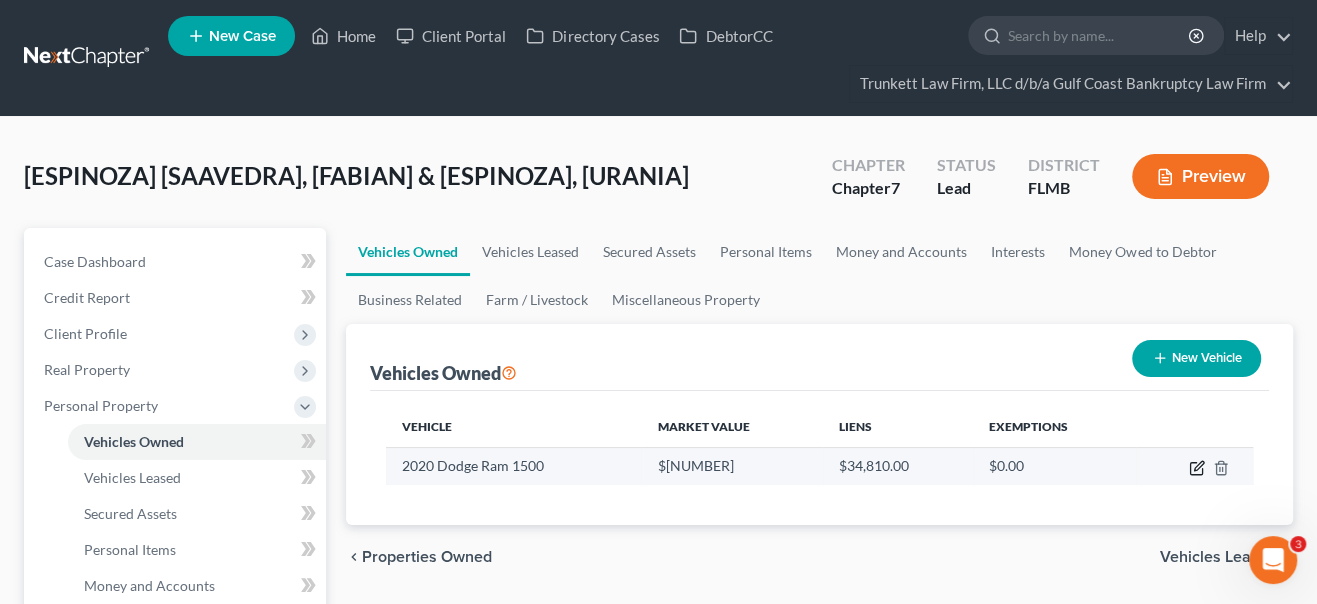 click 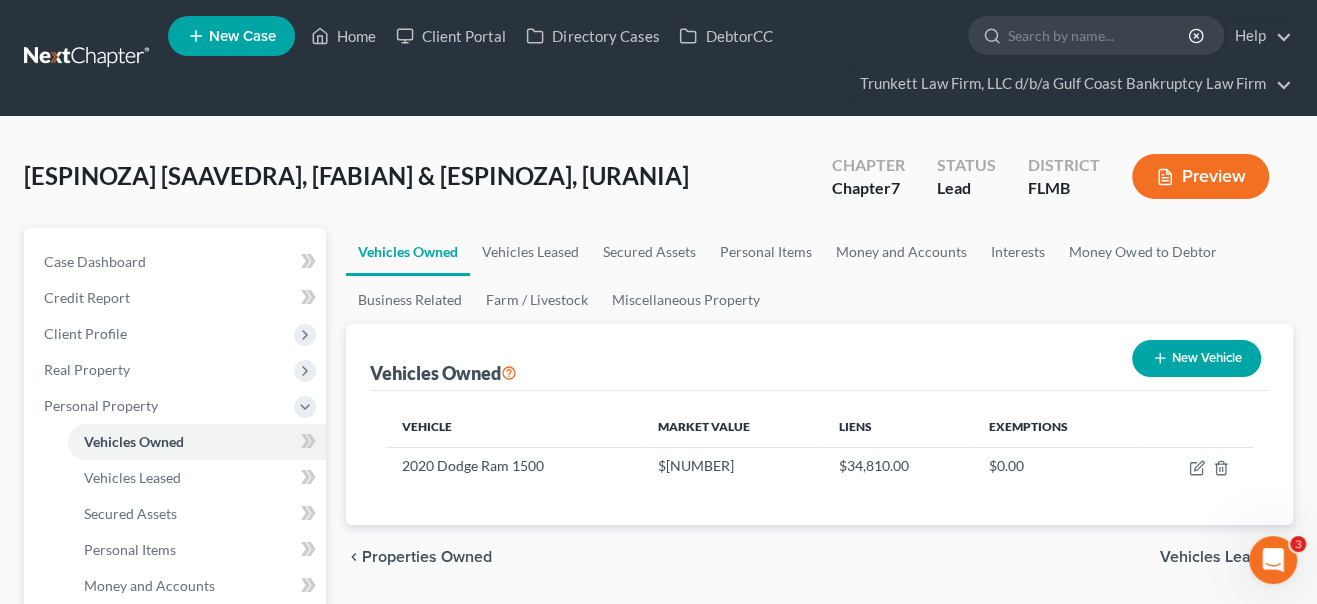 select on "0" 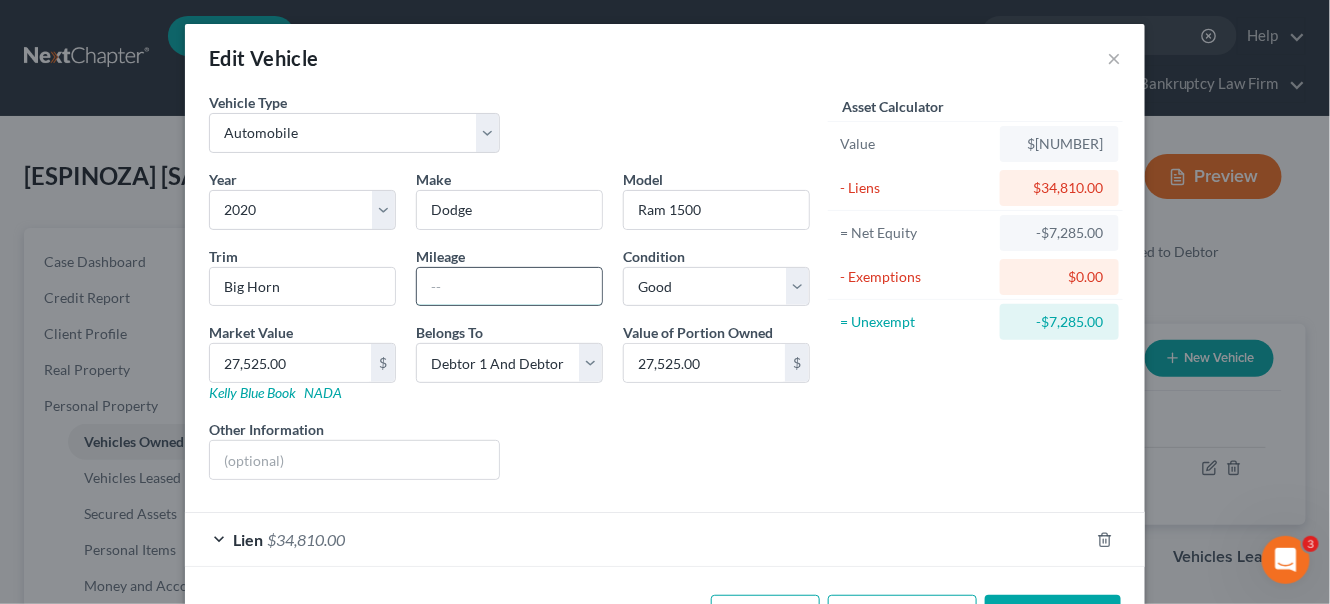 click at bounding box center [509, 287] 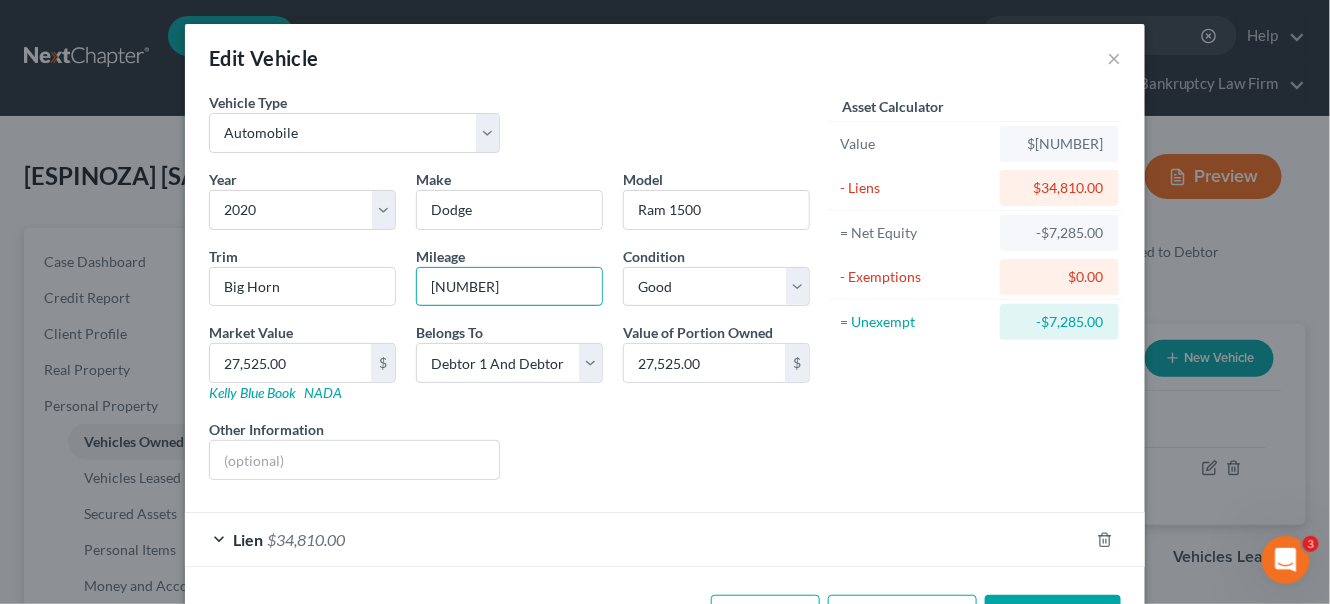 type on "[NUMBER]" 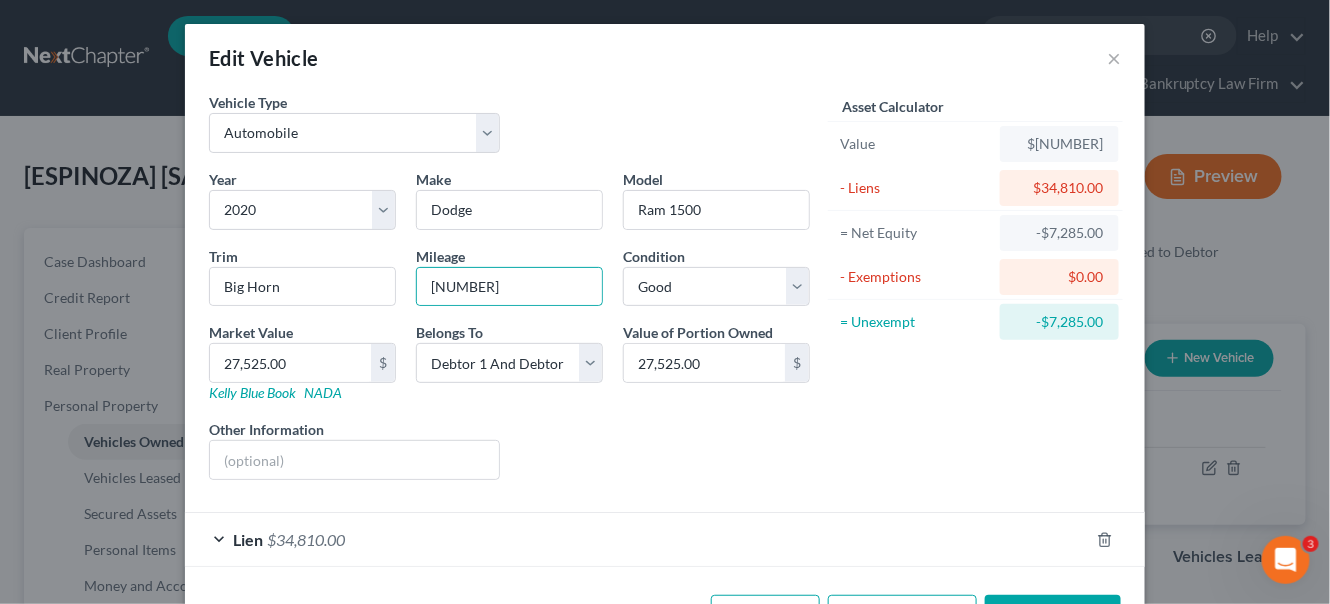 click on "Edit Vehicle × Vehicle Type Select Automobile Truck Trailer Watercraft Aircraft Motor Home Atv Other Vehicle Year Select 2026 2025 2024 2023 2022 2021 2020 2019 2018 2017 2016 2015 2014 2013 2012 2011 2010 2009 2008 2007 2006 2005 2004 2003 2002 2001 2000 1999 1998 1997 1996 1995 1994 1993 1992 1991 1990 1989 1988 1987 1986 1985 1984 1983 1982 1981 1980 1979 1978 1977 1976 1975 1974 1973 1972 1971 1970 1969 1968 1967 1966 1965 1964 1963 1962 1961 1960 1959 1958 1957 1956 1955 1954 1953 1952 1951 1950 1949 1948 1947 1946 1945 1944 1943 1942 1941 1940 1939 1938 1937 1936 1935 1934 1933 1932 1931 1930 1929 1928 1927 1926 1925 1924 1923 1922 1921 1920 1919 1918 1917 1916 1915 1914 1913 1912 1911 1910 1909 1908 1907 1906 1905 1904 1903 1902 1901
Make
*
Dodge Model Ram 1500 Trim Big Horn Mileage [NUMBER] Condition Select Excellent Very Good Good Fair Poor Market Value $[NUMBER] Kelly Blue Book NADA
Belongs To
*
Select Debtor 1 Only Debtor 2 Only Debtor 1 And Debtor 2 Only At Least One Of The Debtors And Another Community Property Value of Portion Owned $[NUMBER] Other Information
Liens" at bounding box center [509, 332] 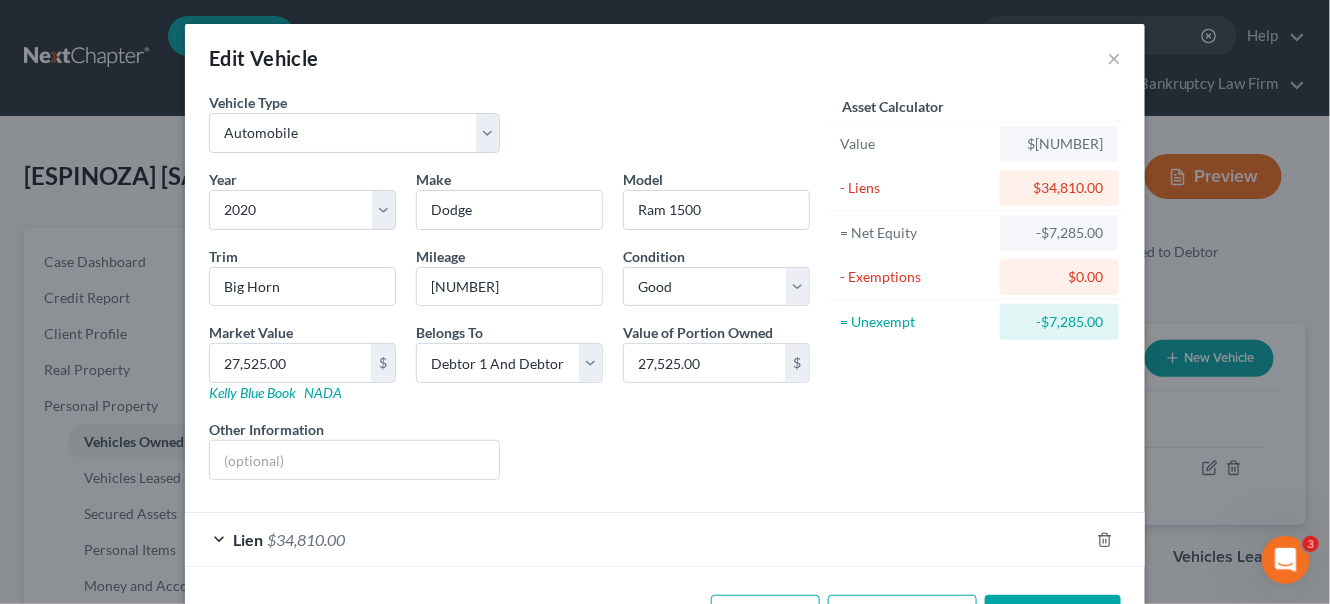 scroll, scrollTop: 69, scrollLeft: 0, axis: vertical 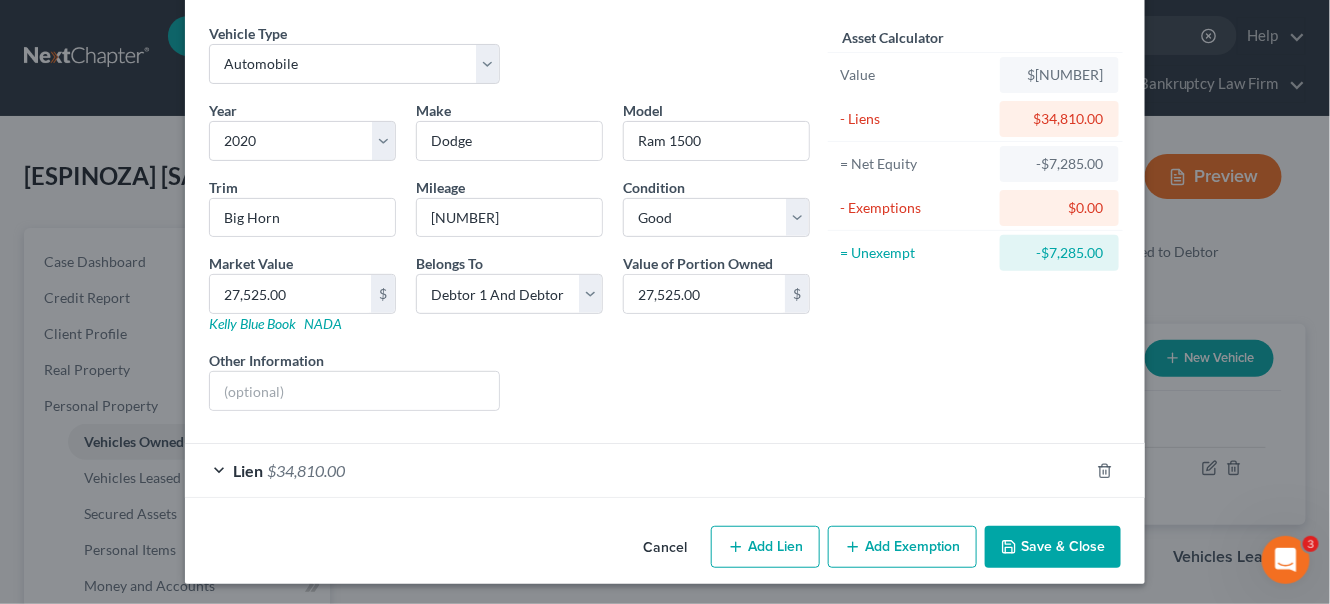 click on "Save & Close" at bounding box center (1053, 547) 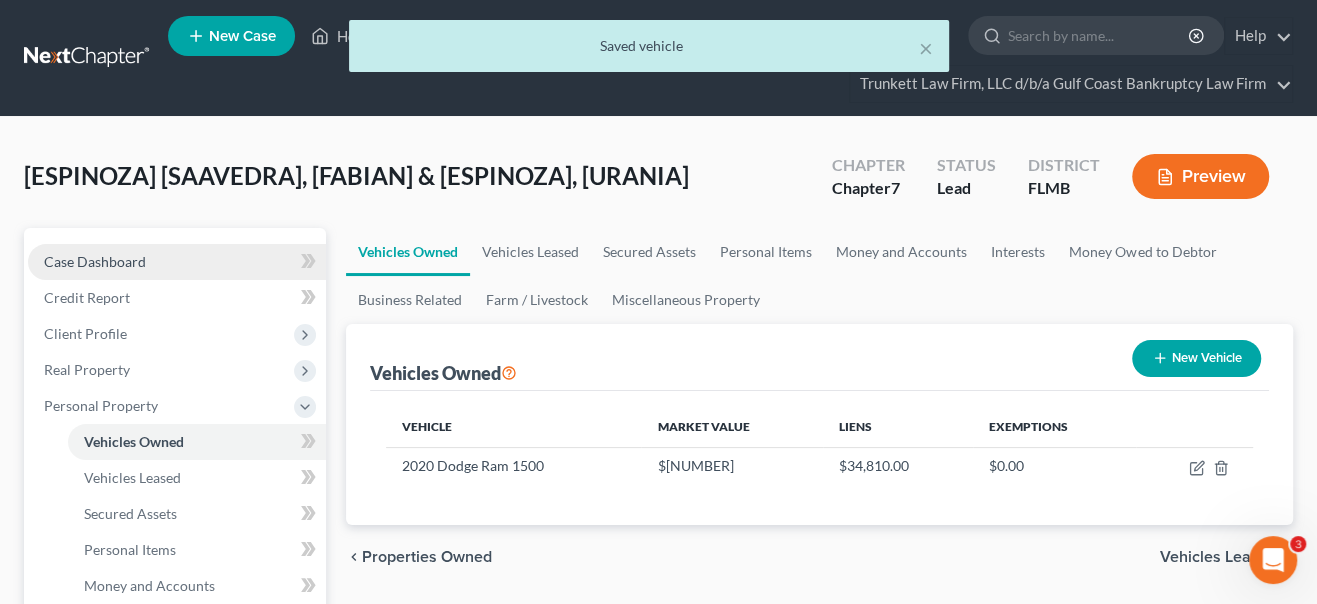 click on "Case Dashboard" at bounding box center (95, 261) 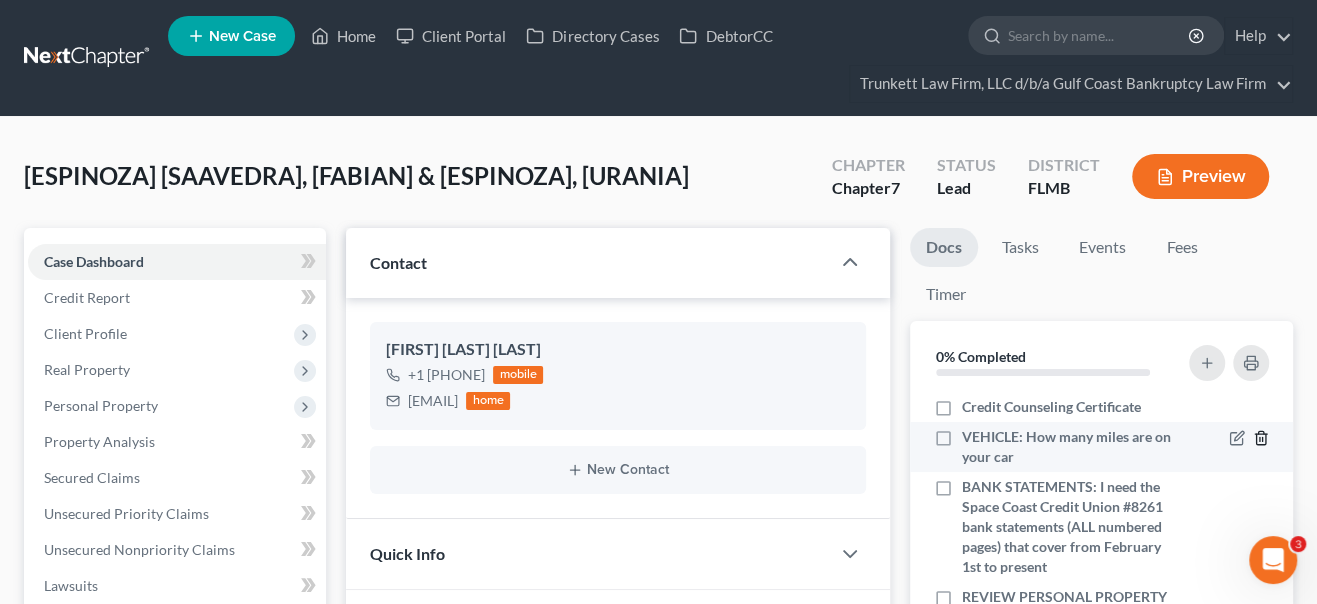 click 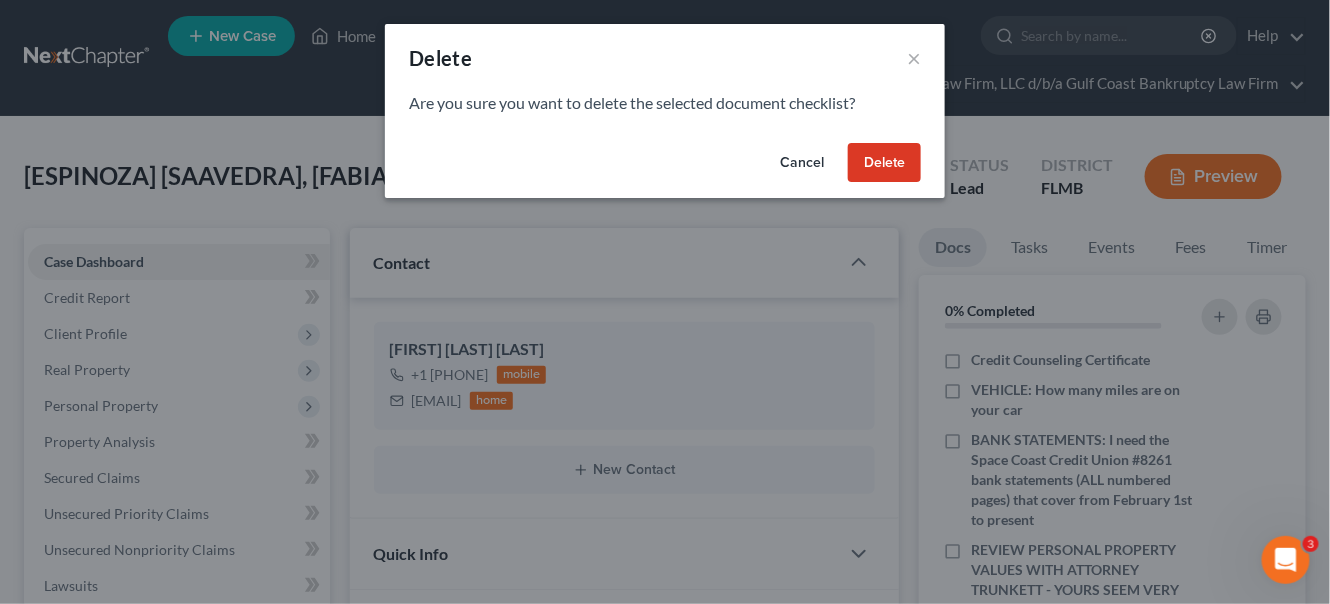 click on "Delete" at bounding box center [884, 163] 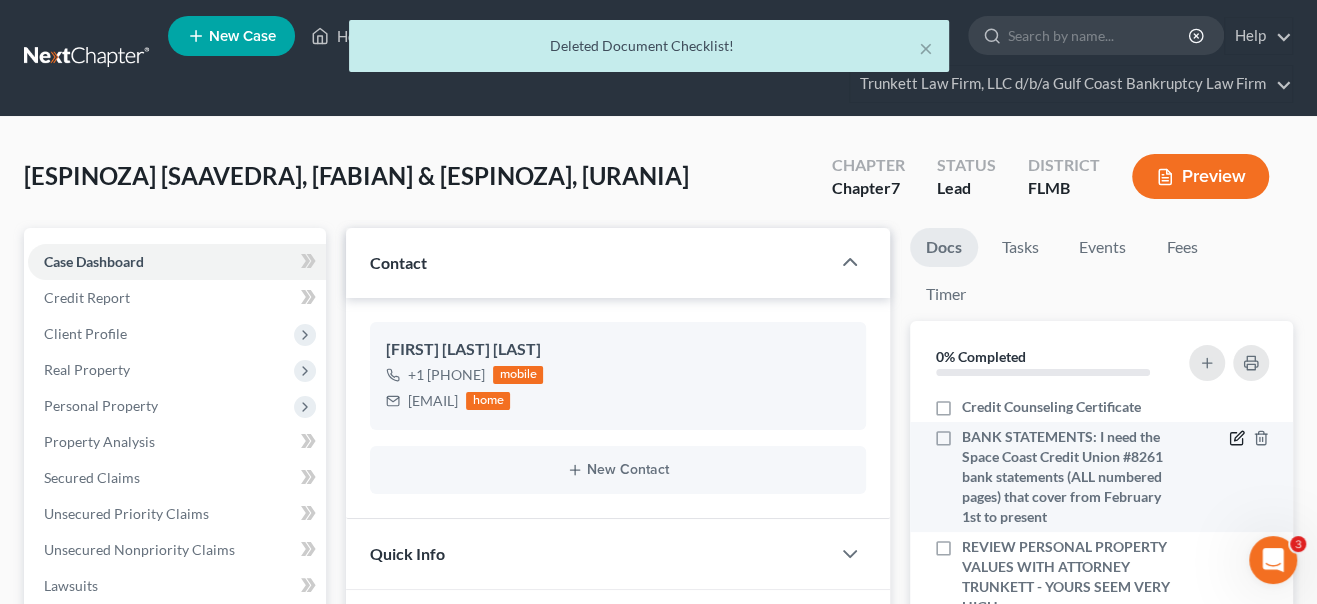 click 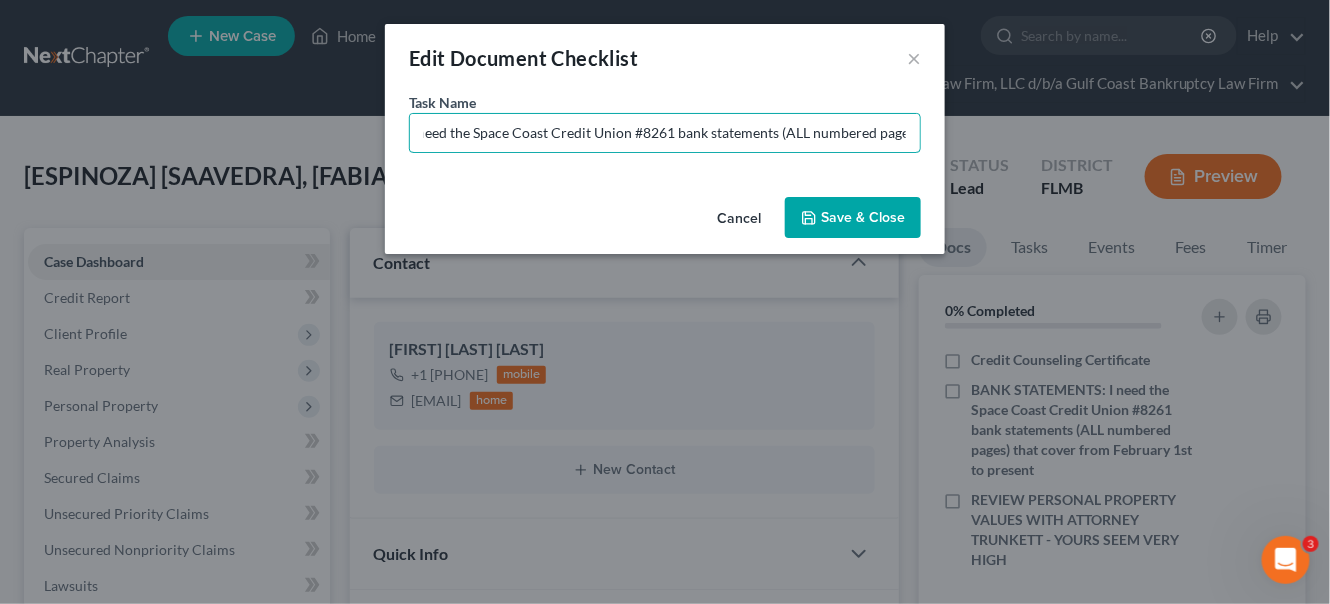 scroll, scrollTop: 0, scrollLeft: 401, axis: horizontal 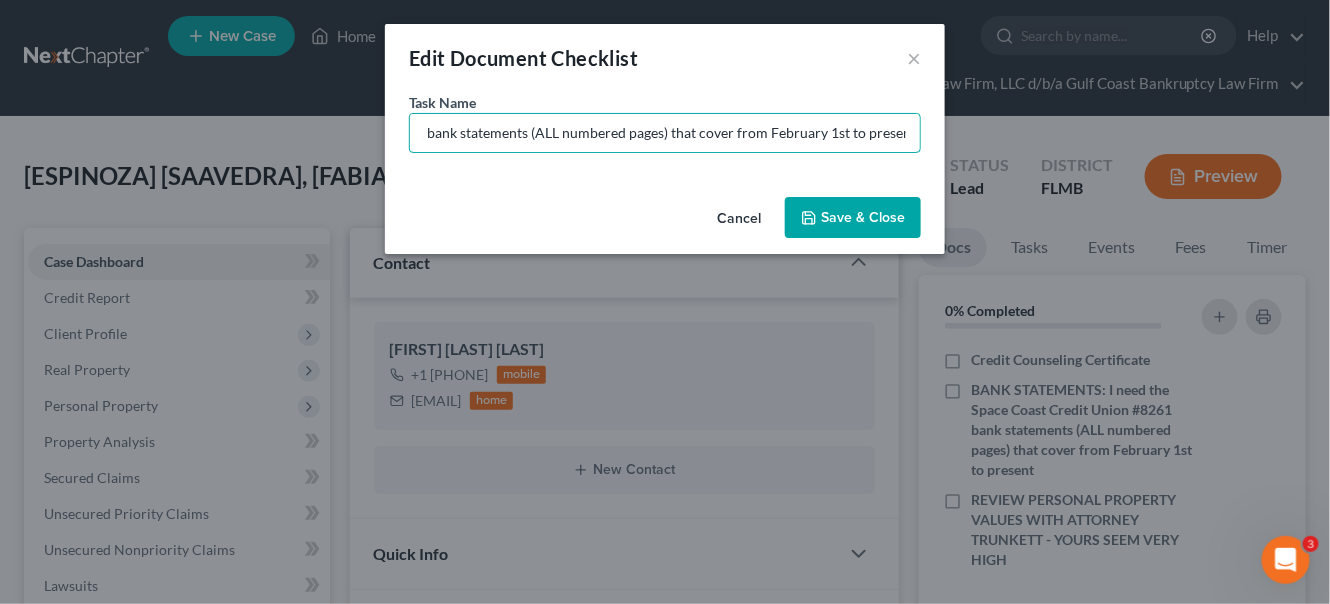 drag, startPoint x: 556, startPoint y: 133, endPoint x: 992, endPoint y: 140, distance: 436.05618 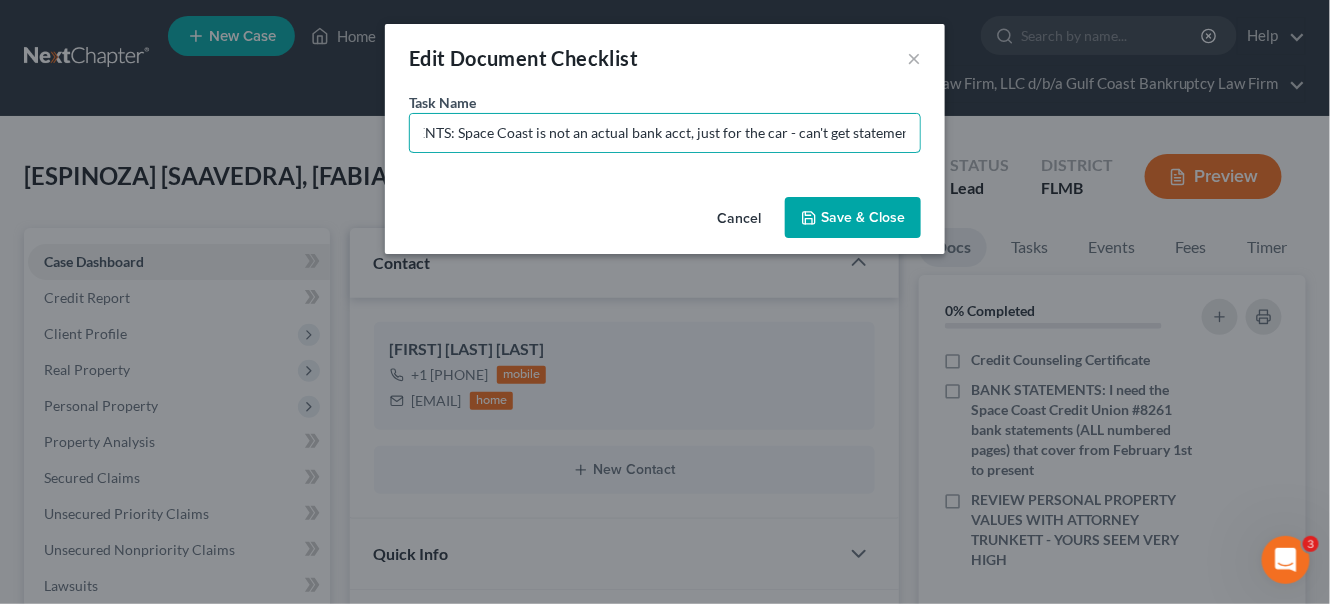scroll, scrollTop: 0, scrollLeft: 108, axis: horizontal 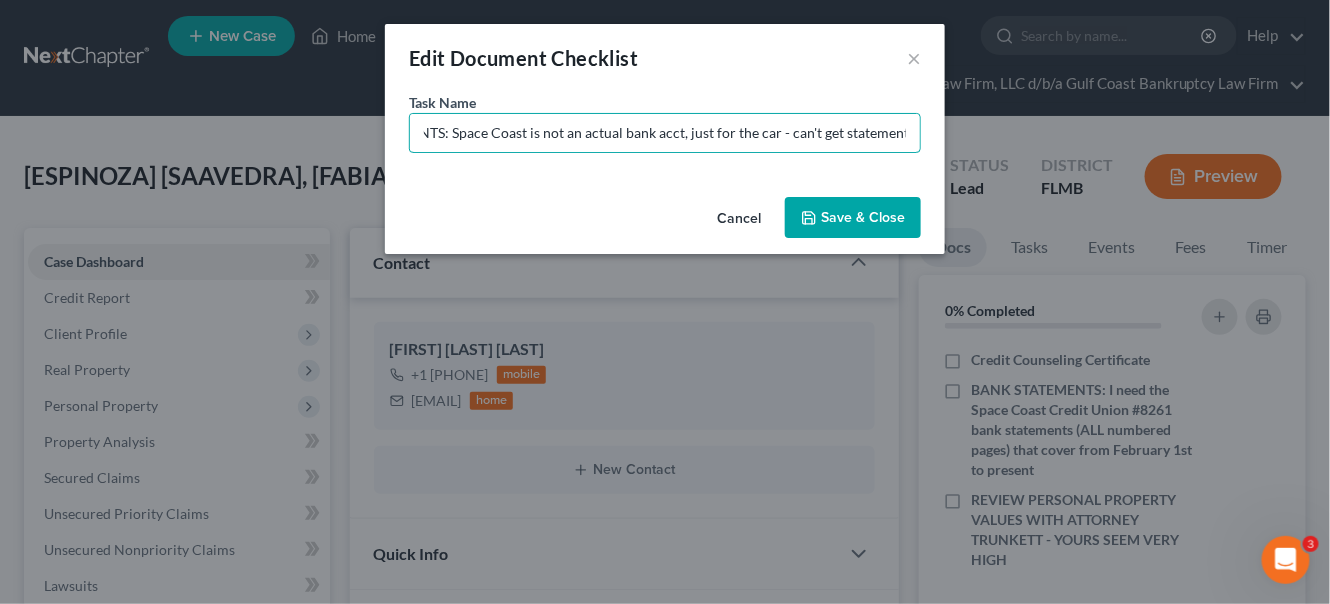type on "BANK STATEMENTS: Space Coast is not an actual bank acct, just for the car - can't get statements" 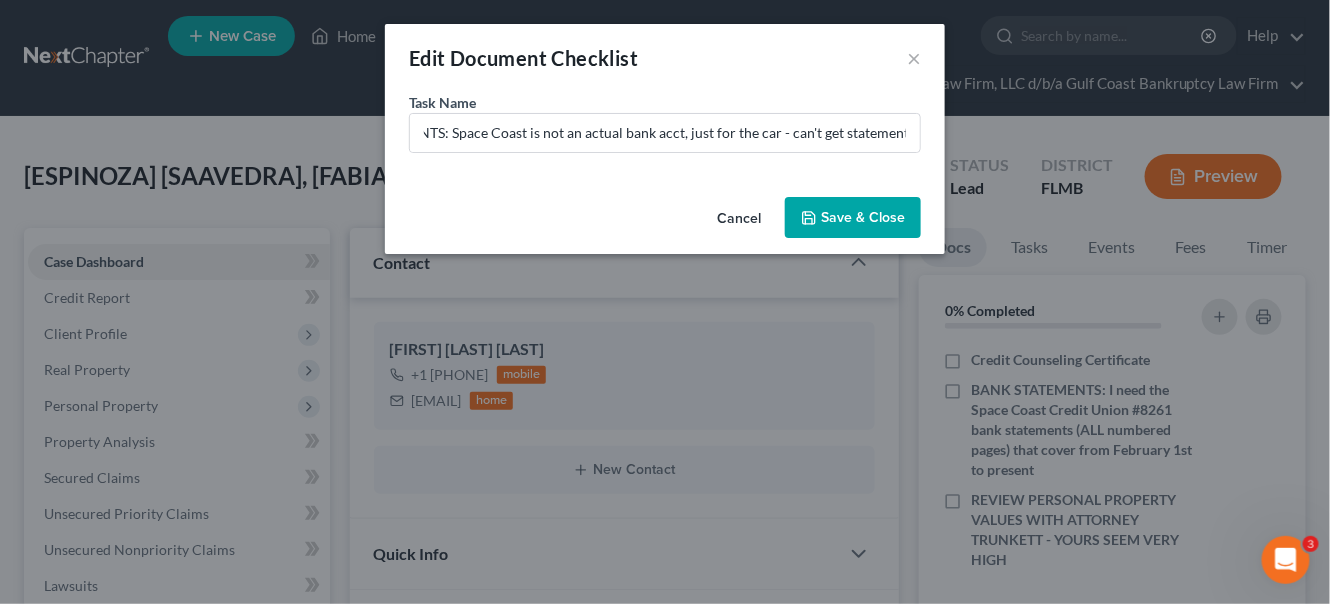 click on "Save & Close" at bounding box center (853, 218) 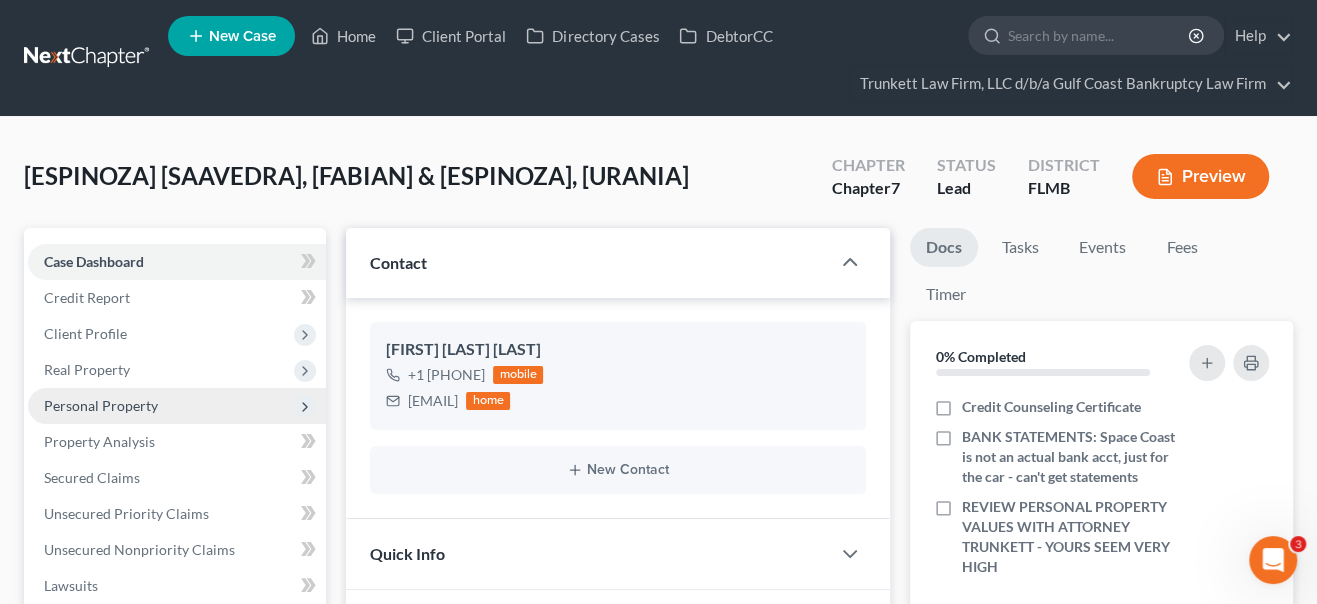 click on "Personal Property" at bounding box center [177, 406] 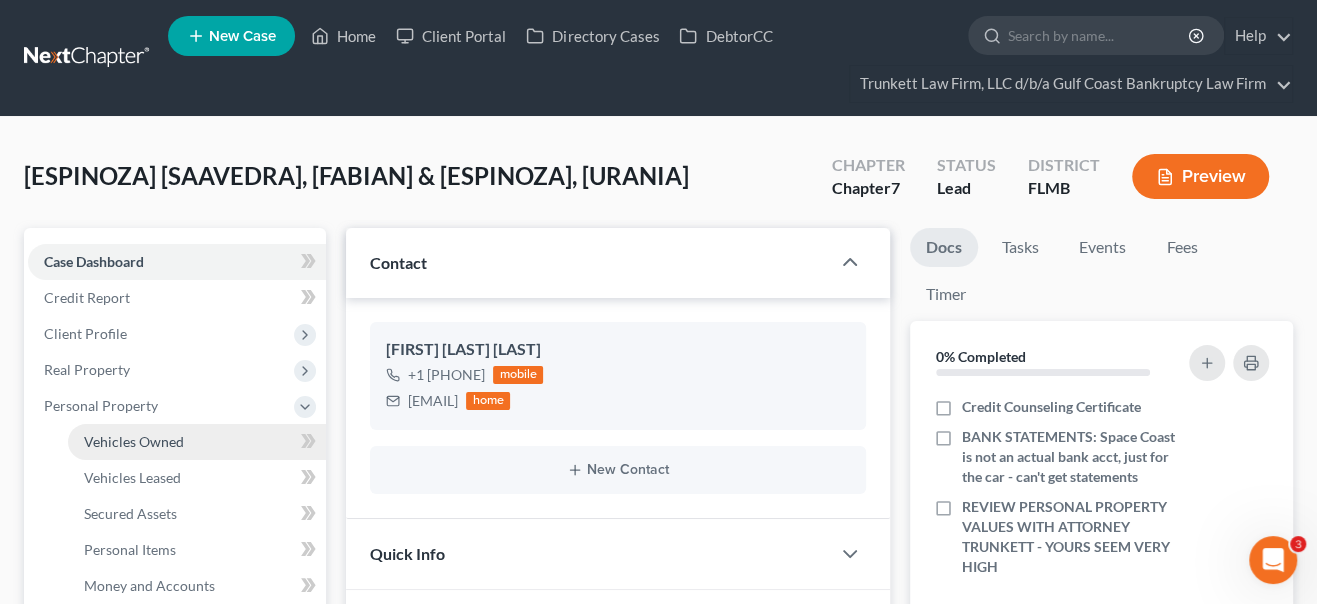 click on "Vehicles Owned" at bounding box center (197, 442) 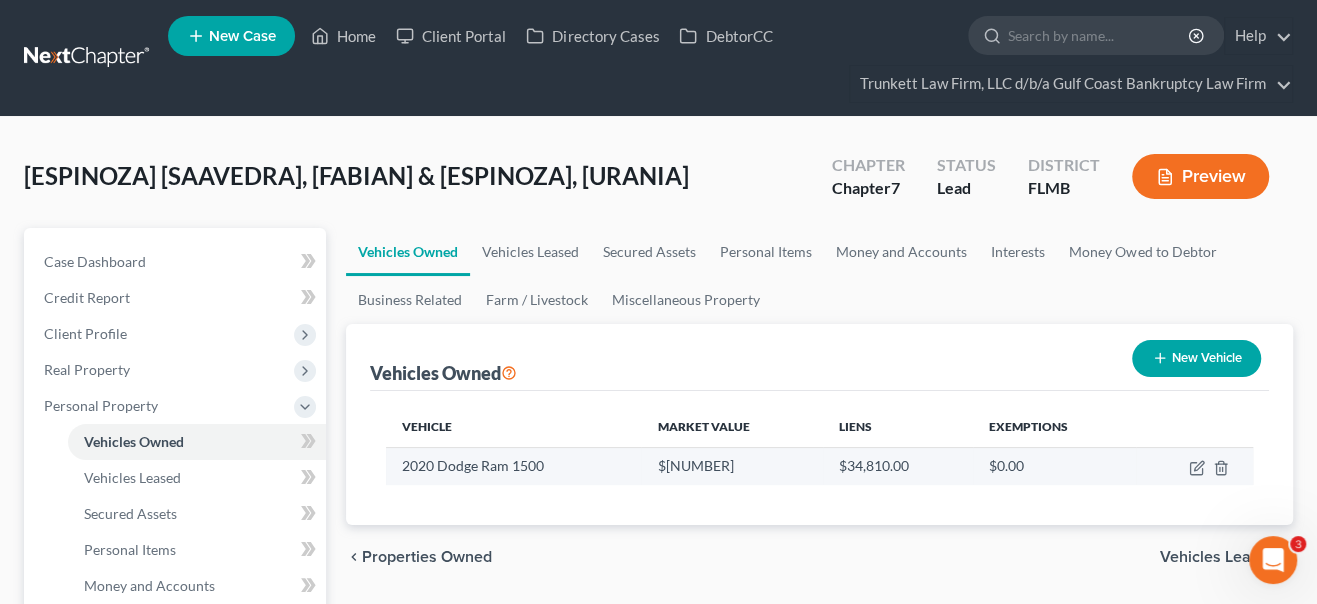 click at bounding box center [1194, 466] 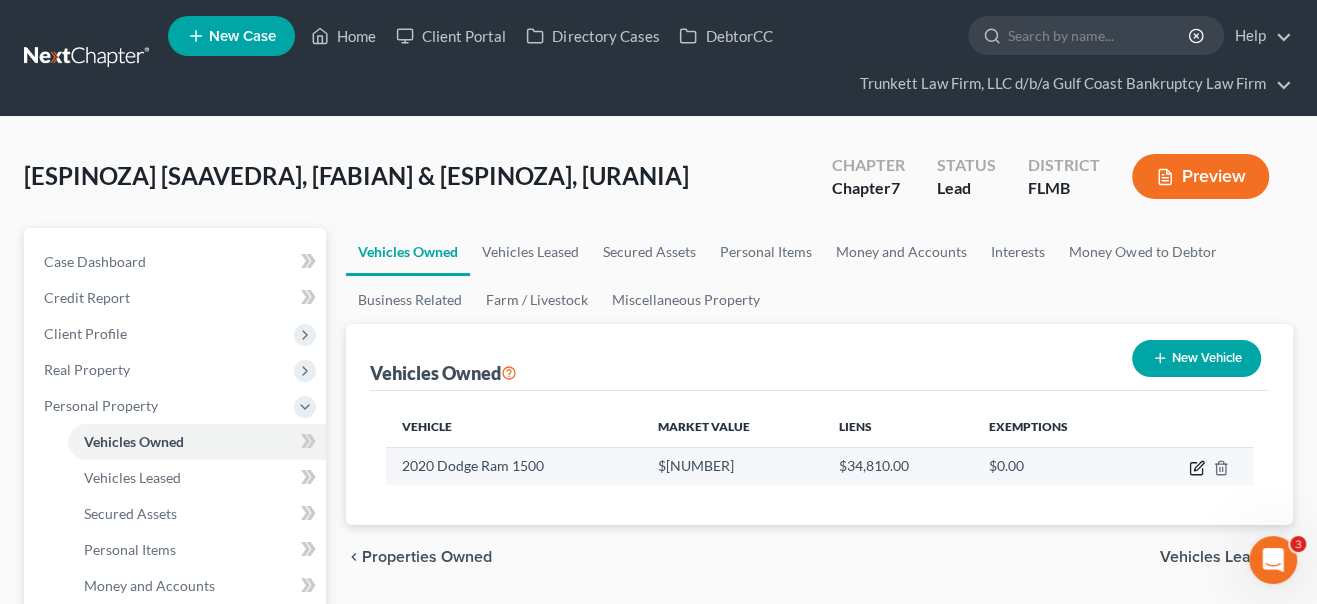click 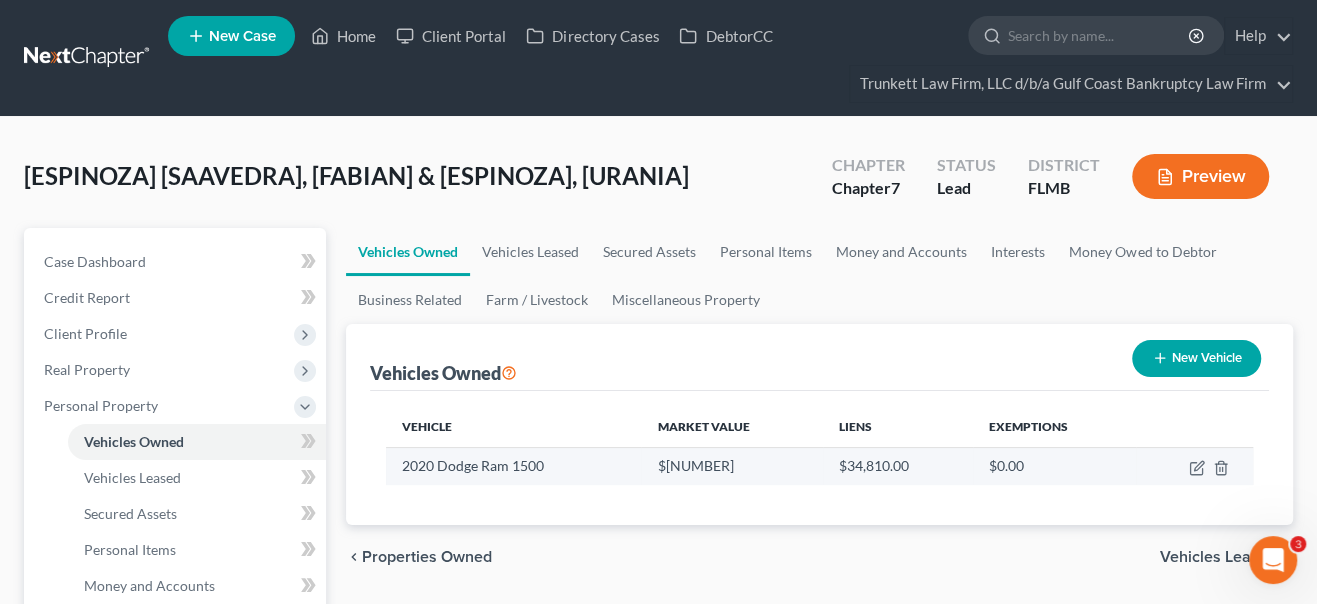 select on "0" 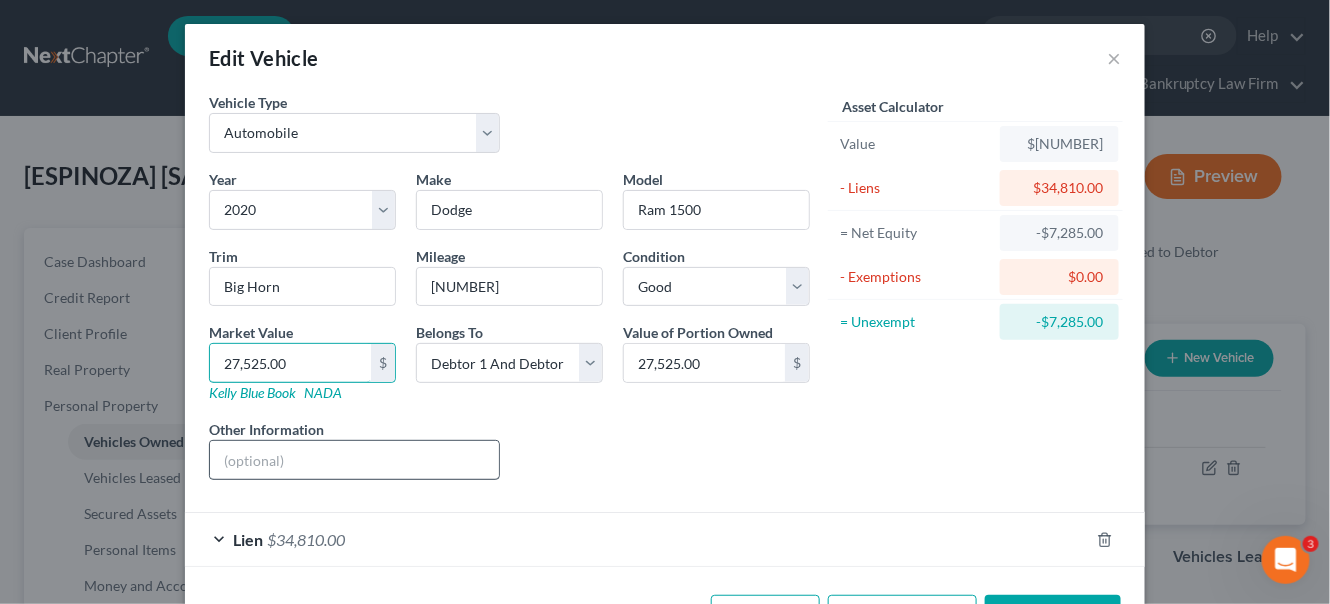 type on "2" 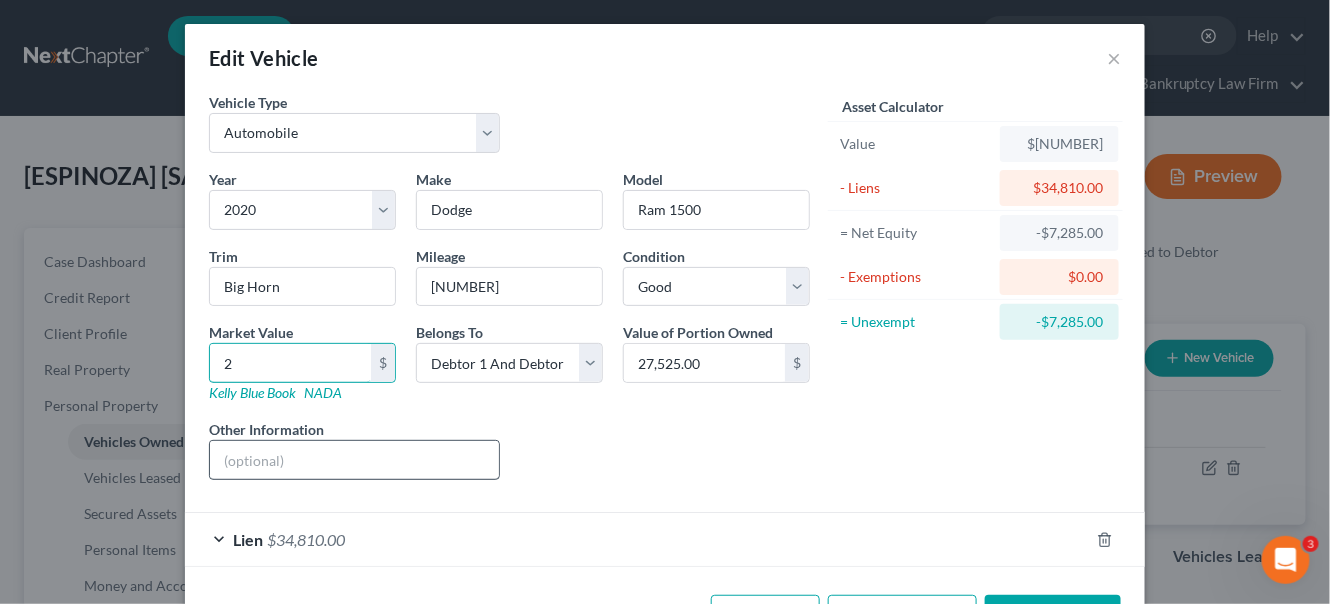 type on "2.00" 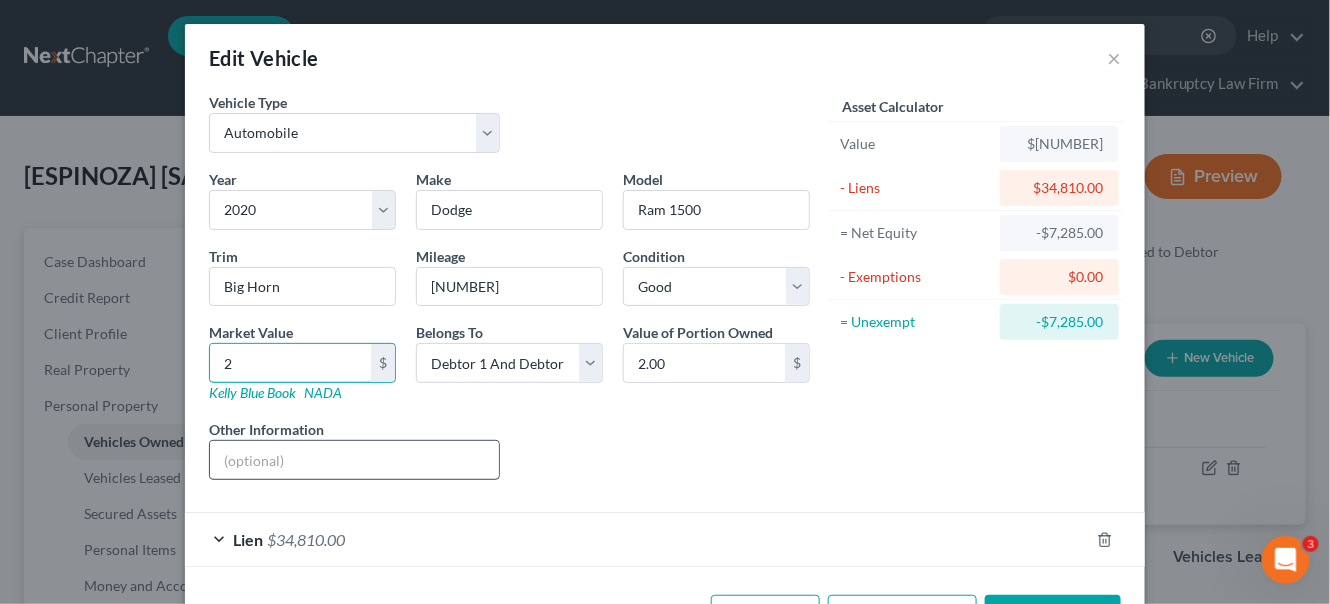 type on "25" 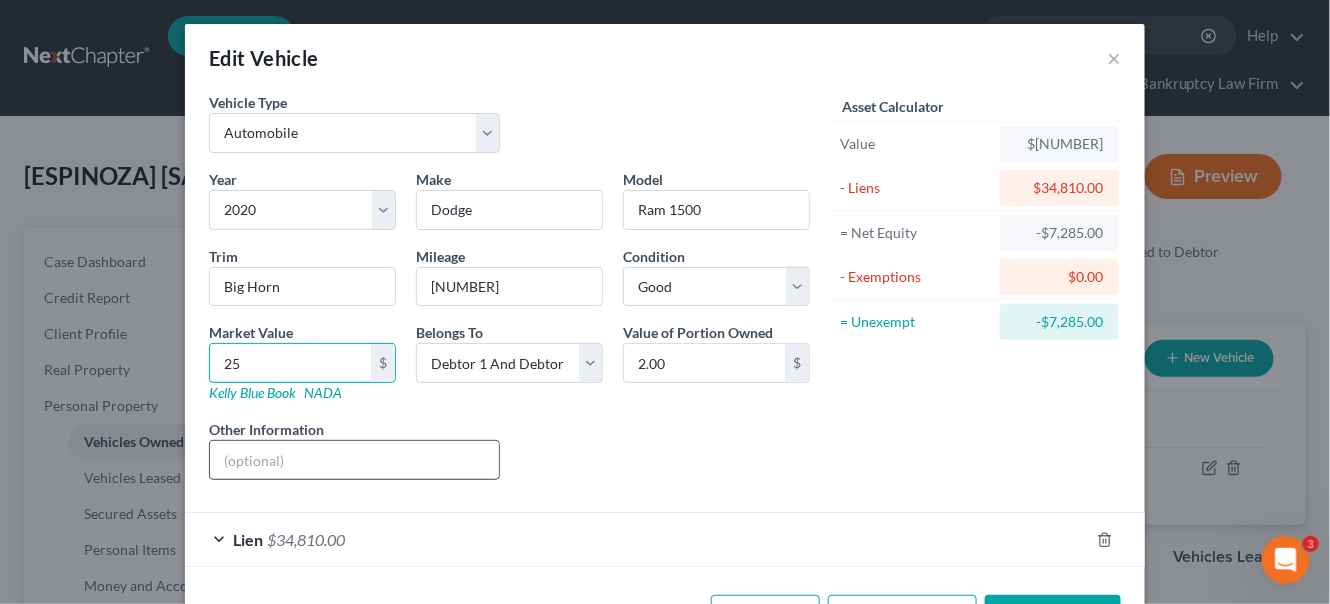 type on "25.00" 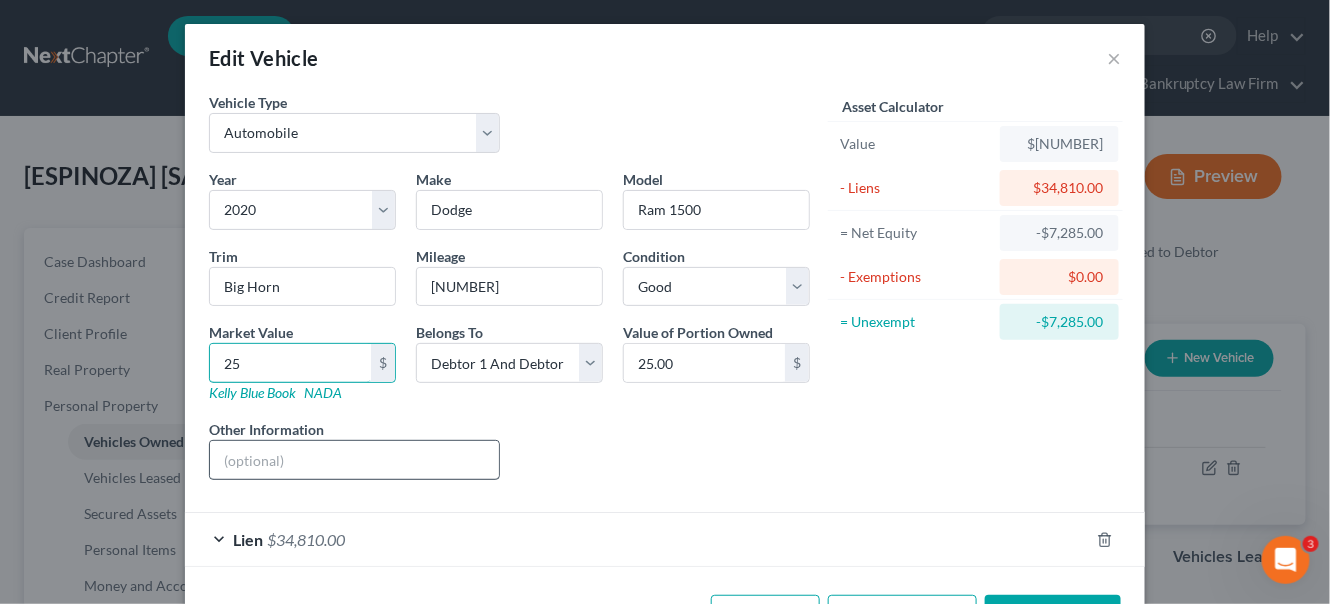 type on "250" 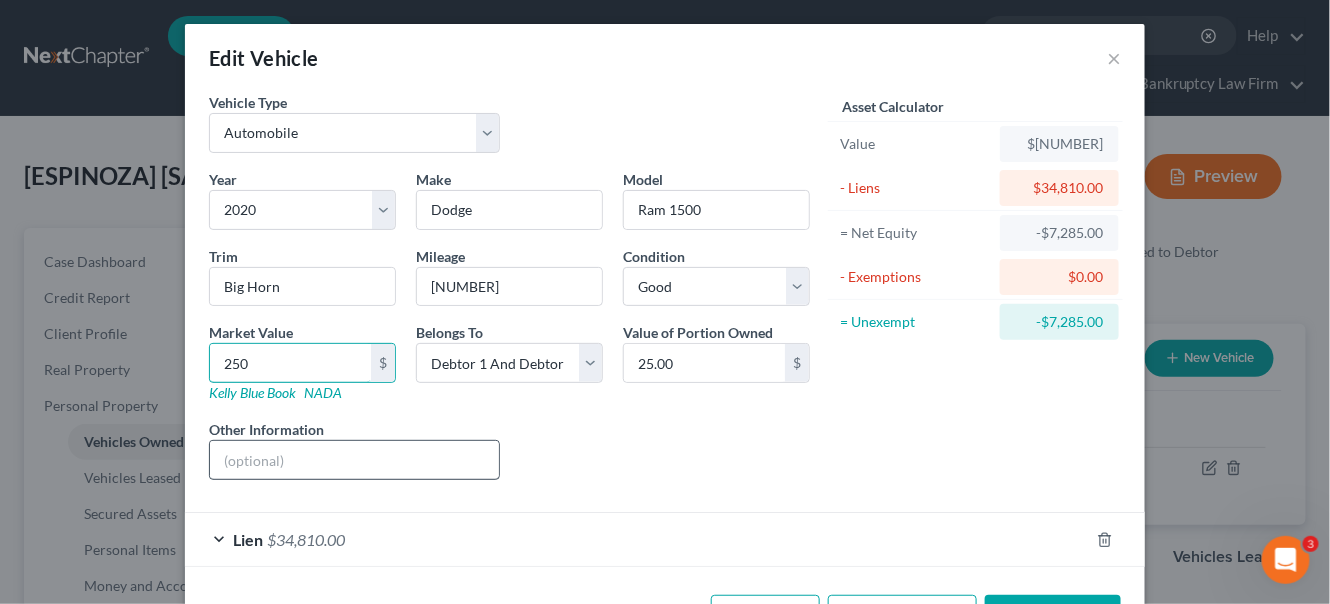 type on "250.00" 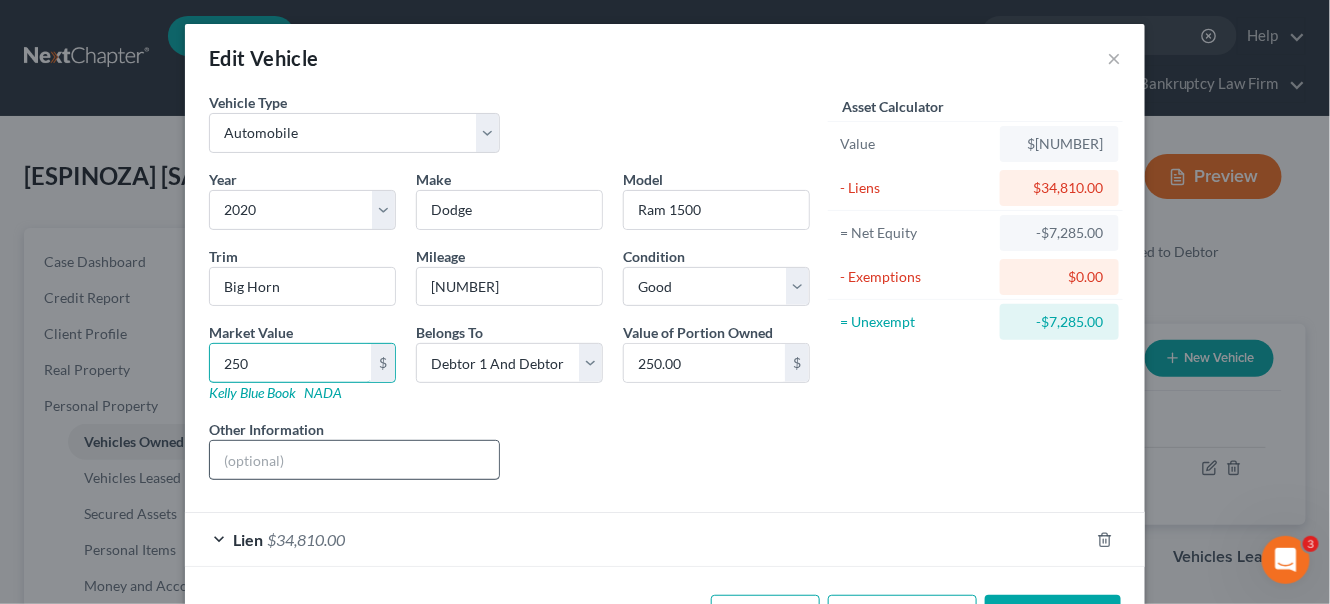 type on "2502" 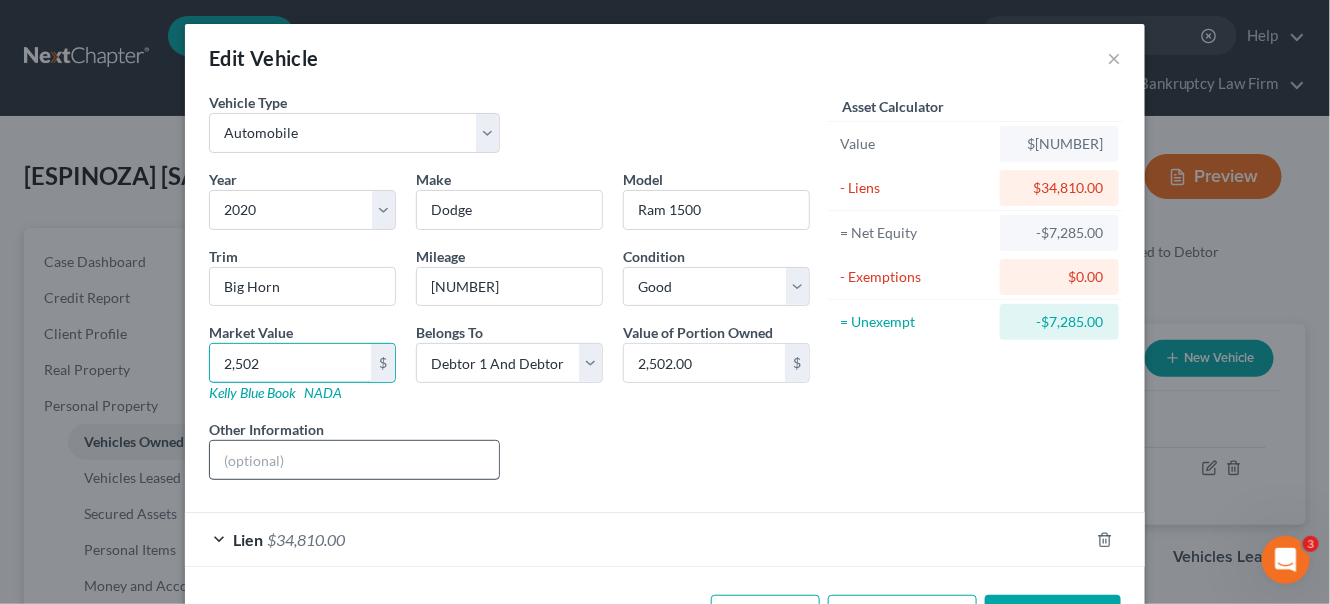 type on "2,5025" 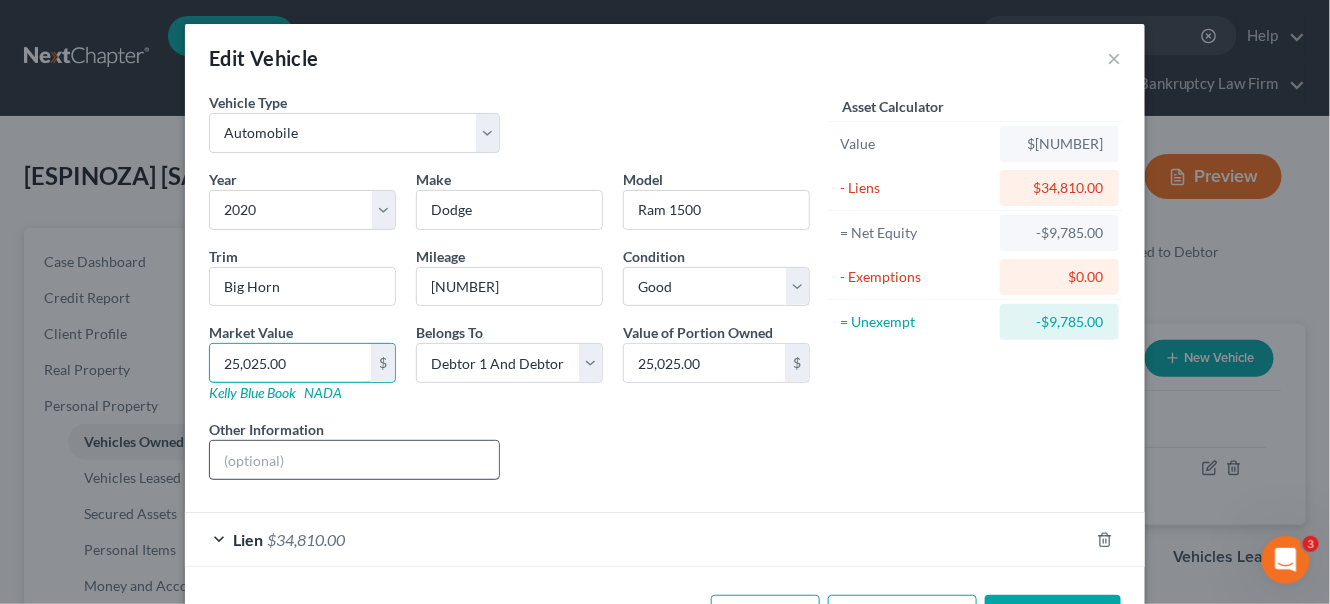 type on "25,025.00" 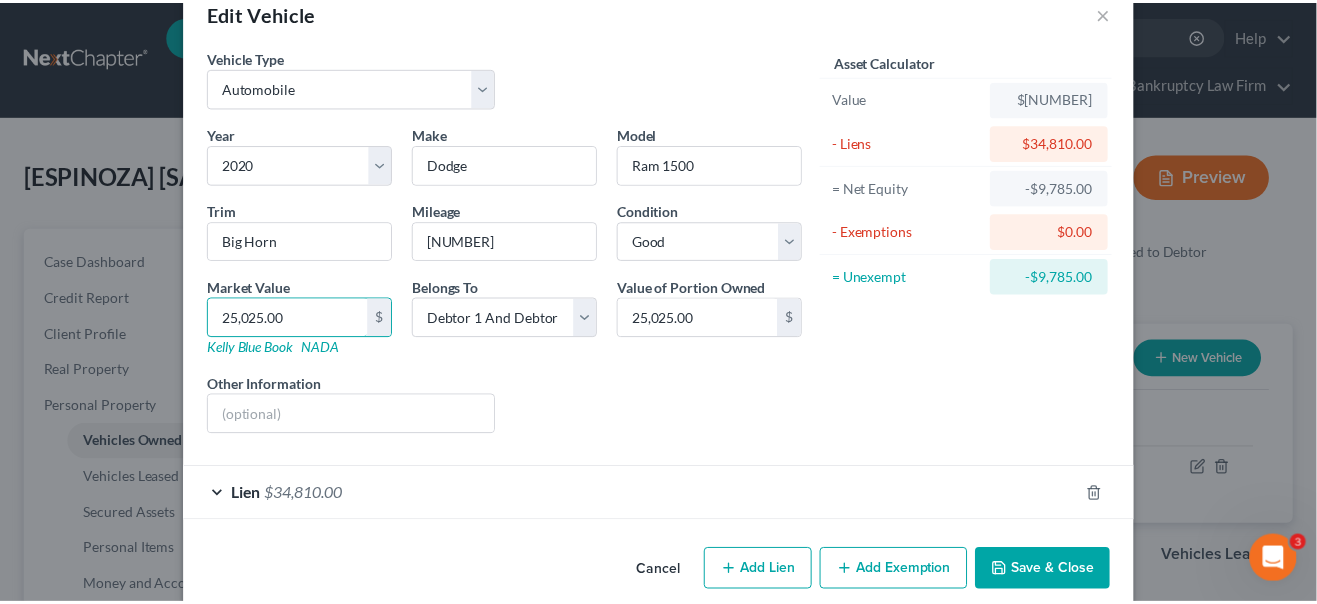 scroll, scrollTop: 69, scrollLeft: 0, axis: vertical 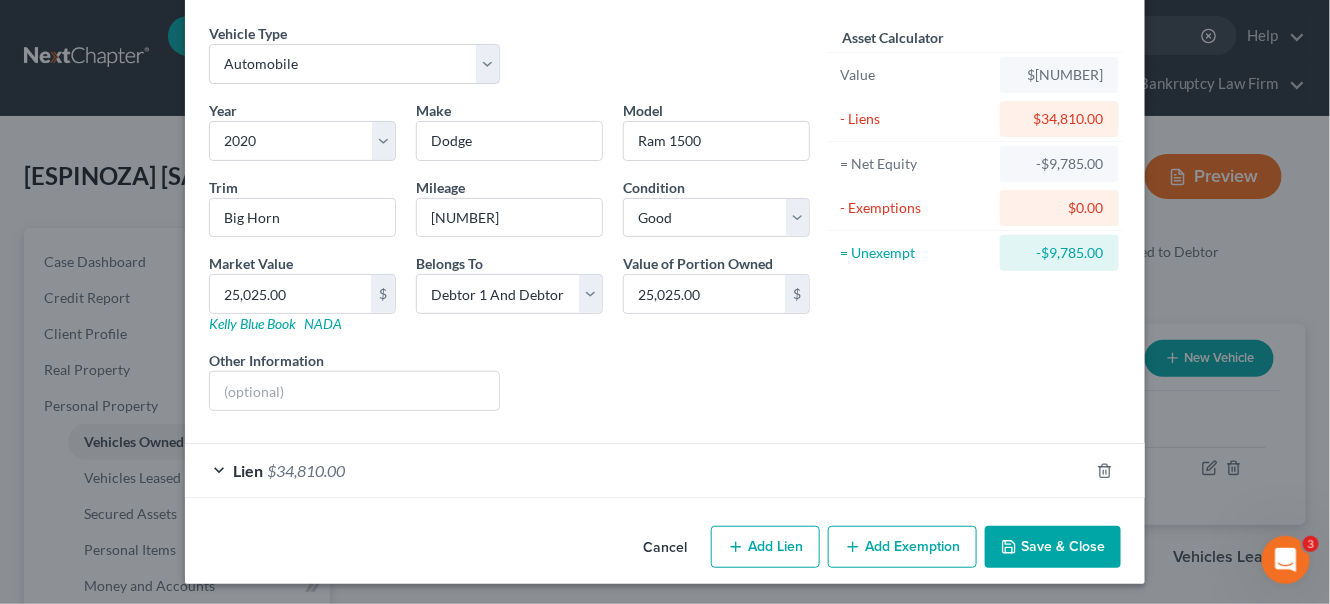 click on "Save & Close" at bounding box center [1053, 547] 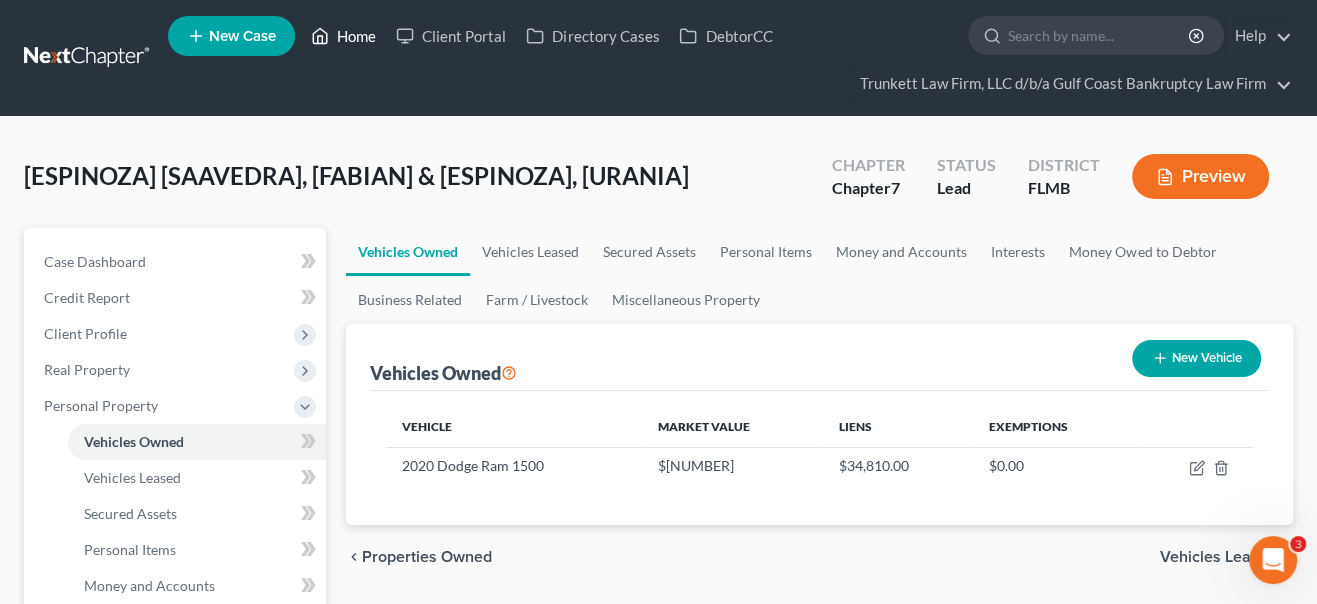 click on "Home" at bounding box center (343, 36) 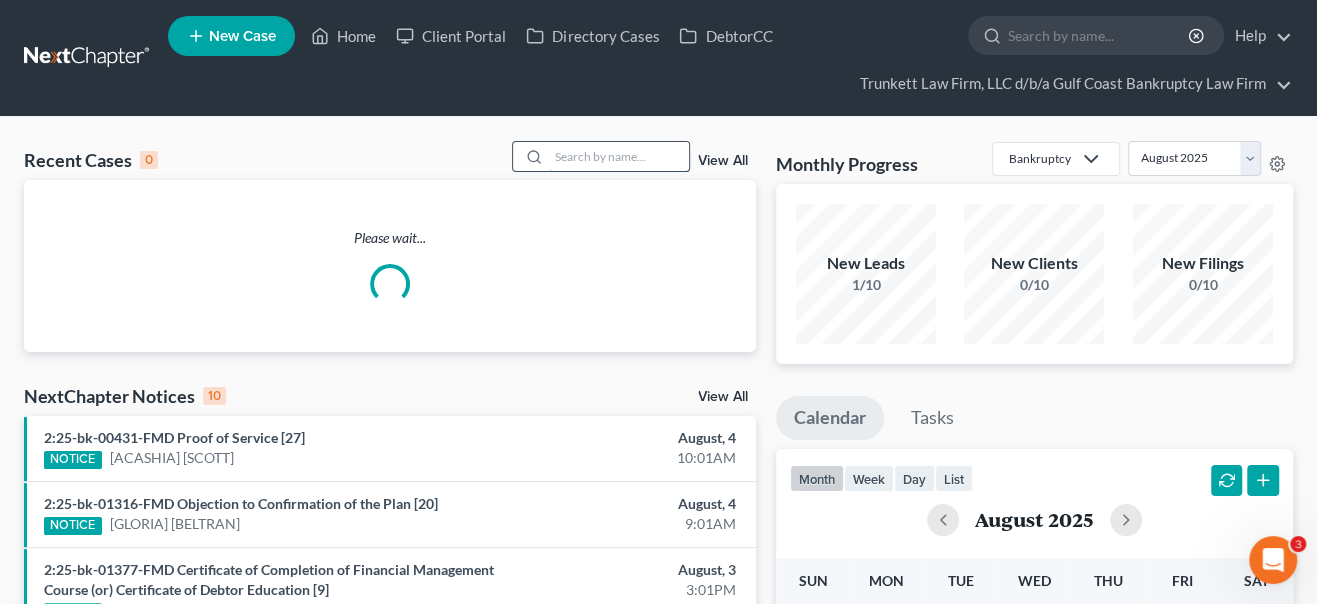click at bounding box center (619, 156) 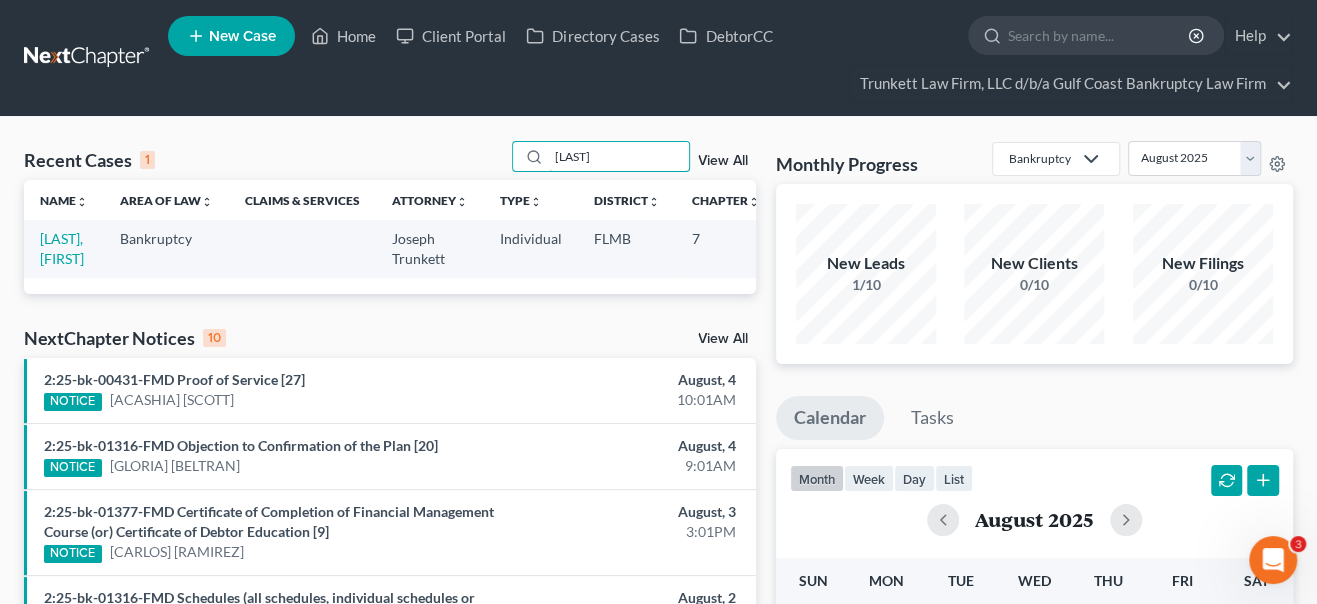 type on "[LAST]" 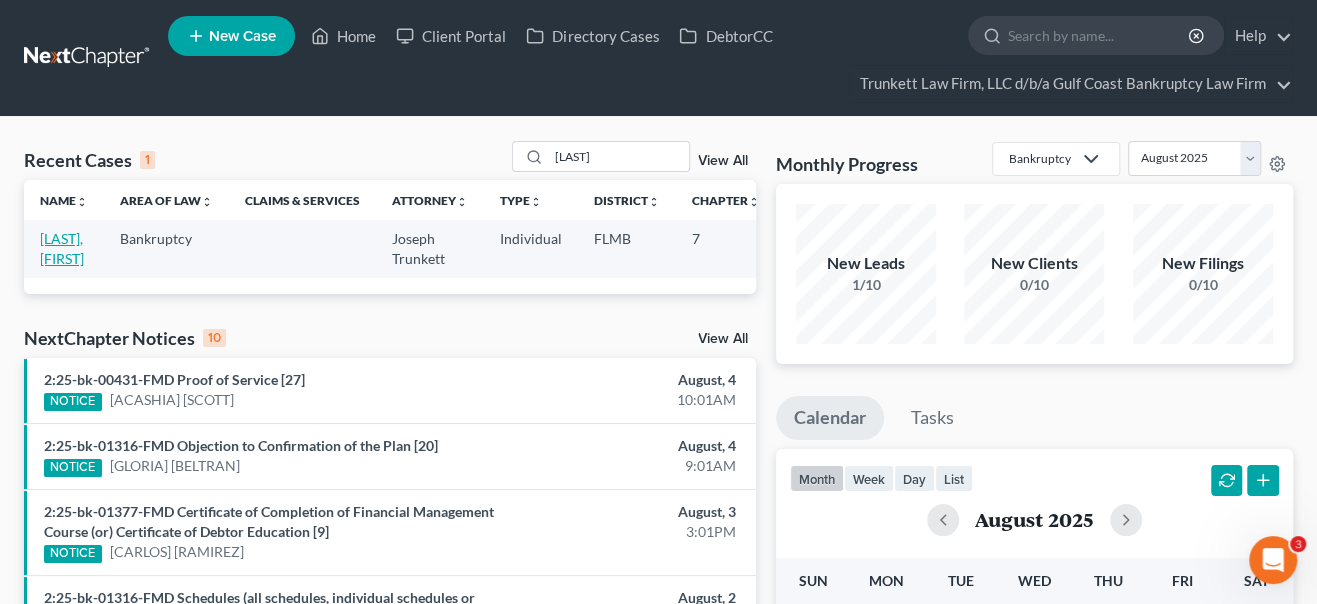 click on "[LAST], [FIRST]" at bounding box center [62, 248] 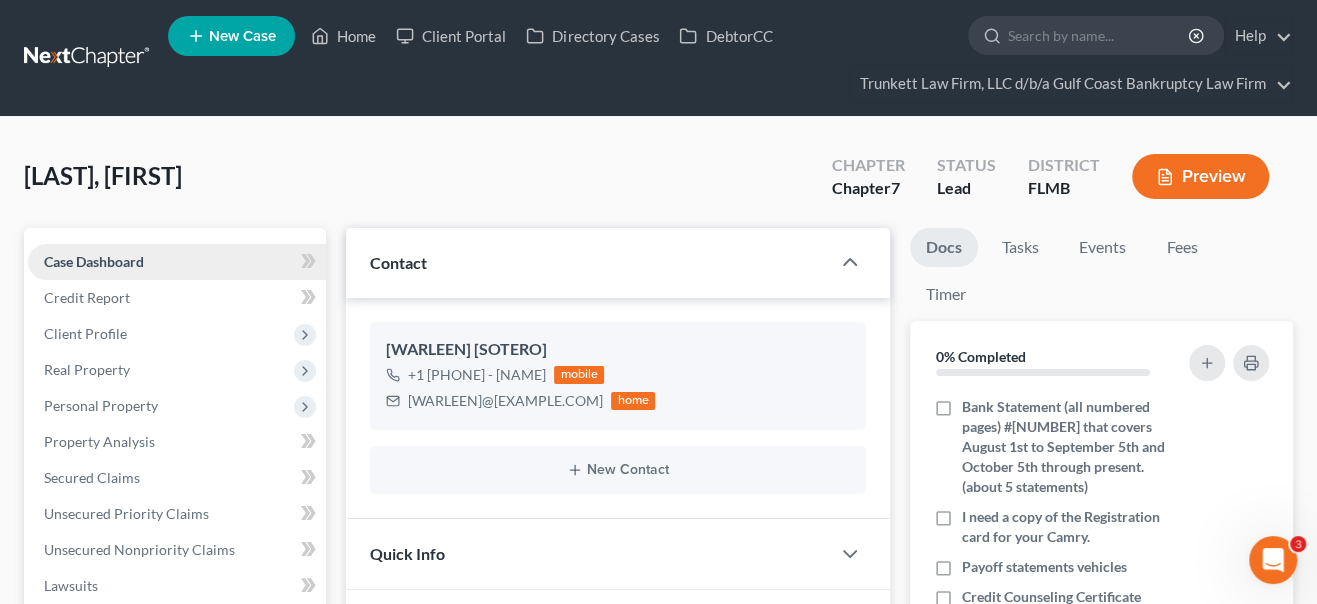 click on "Case Dashboard" at bounding box center (94, 261) 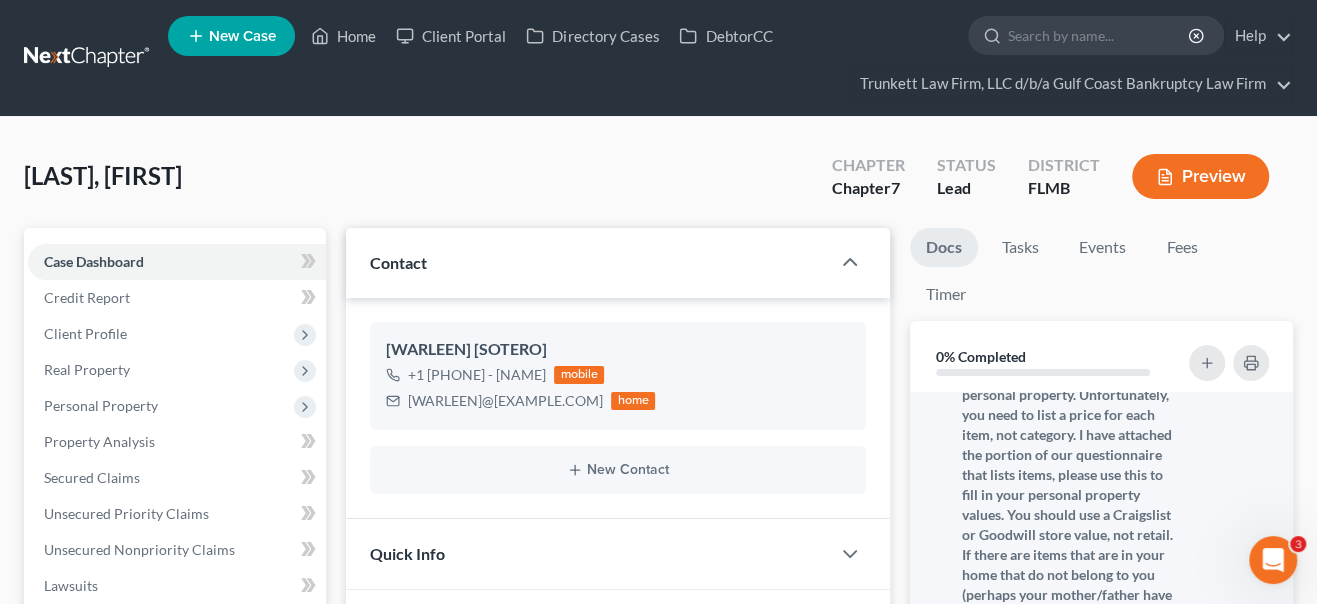 scroll, scrollTop: 312, scrollLeft: 0, axis: vertical 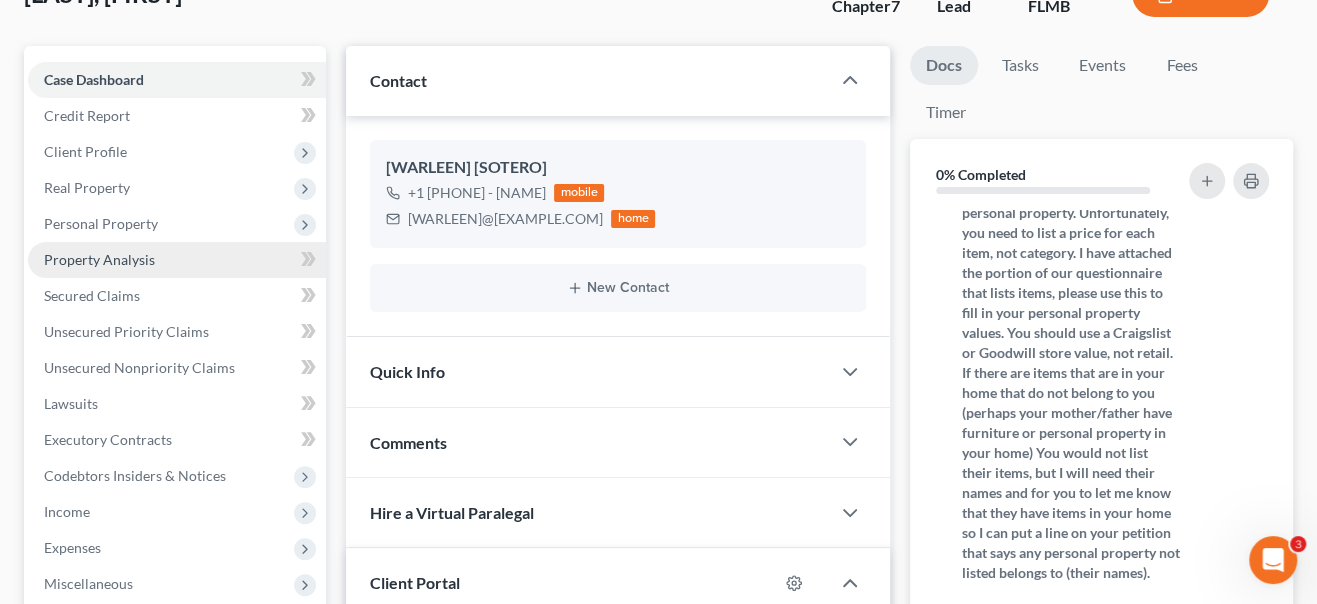 click on "Property Analysis" at bounding box center (177, 260) 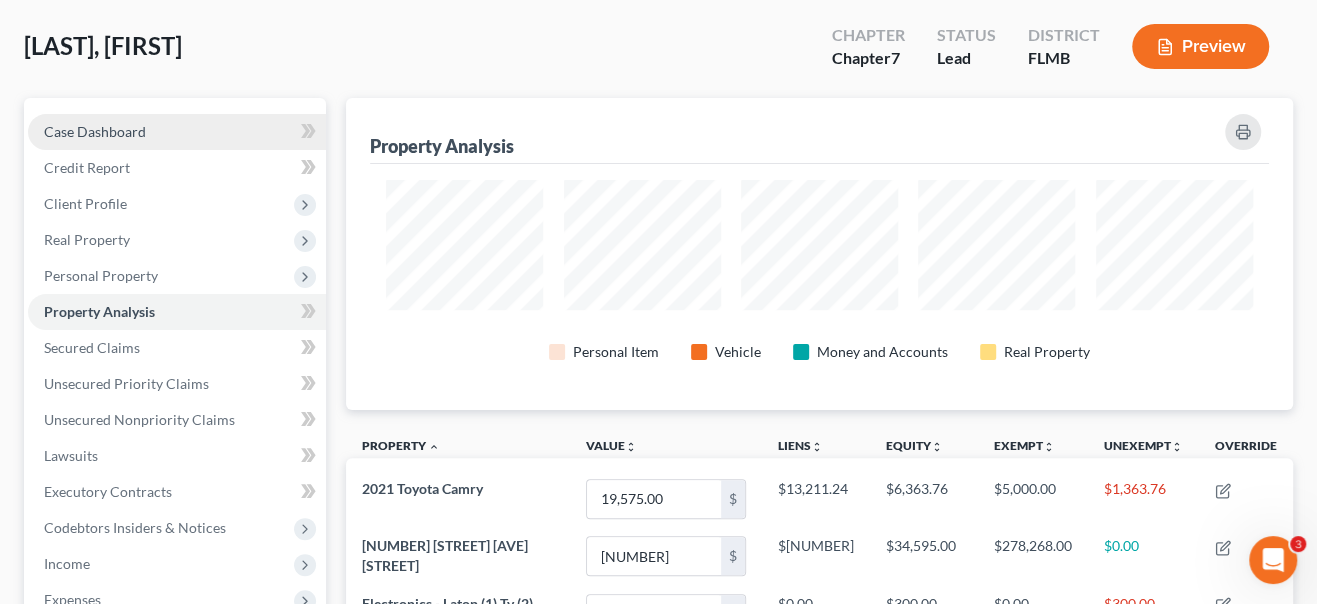 scroll, scrollTop: 0, scrollLeft: 0, axis: both 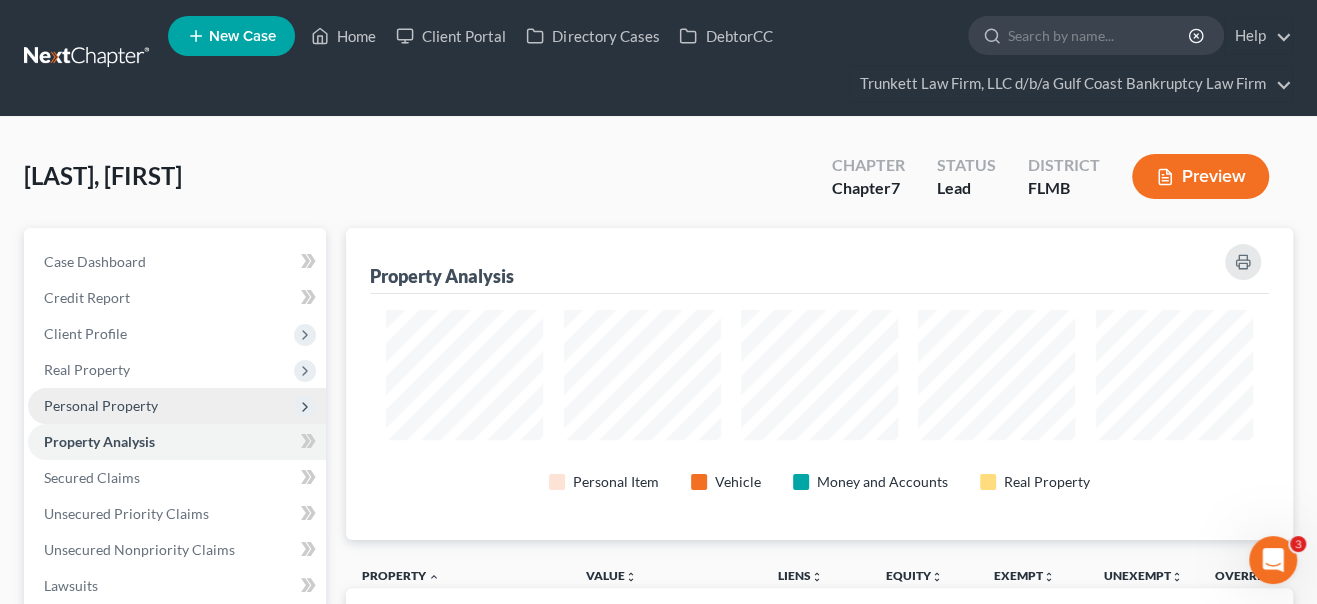 click on "Personal Property" at bounding box center (101, 405) 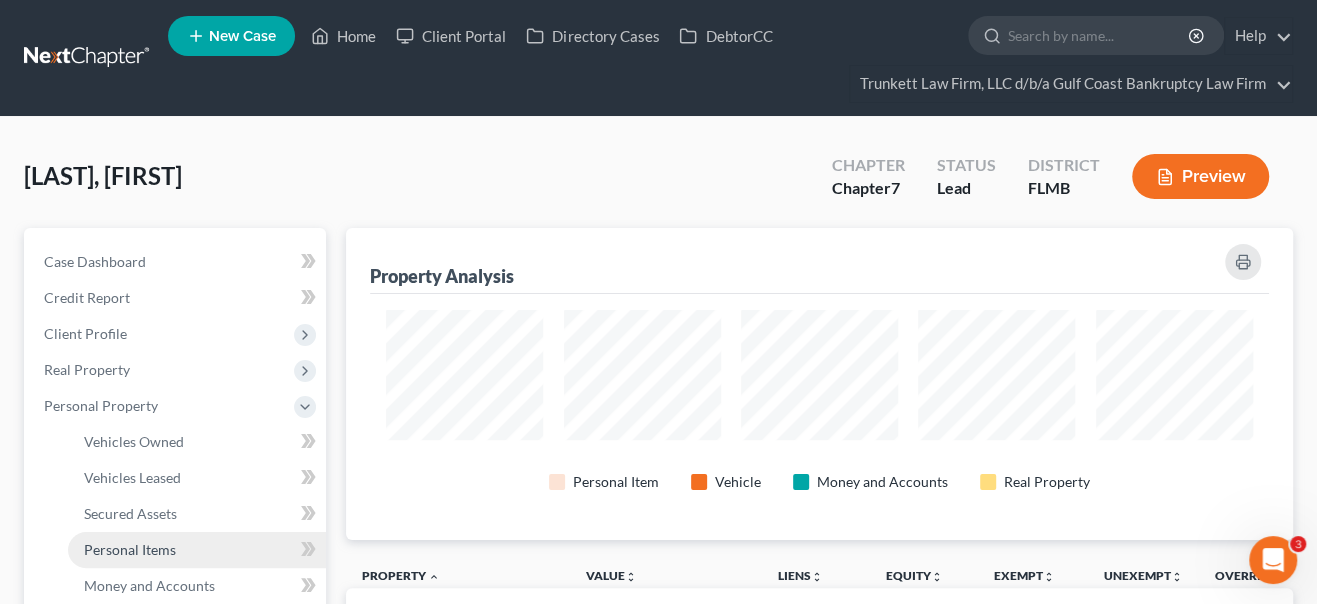 click on "Personal Items" at bounding box center [130, 549] 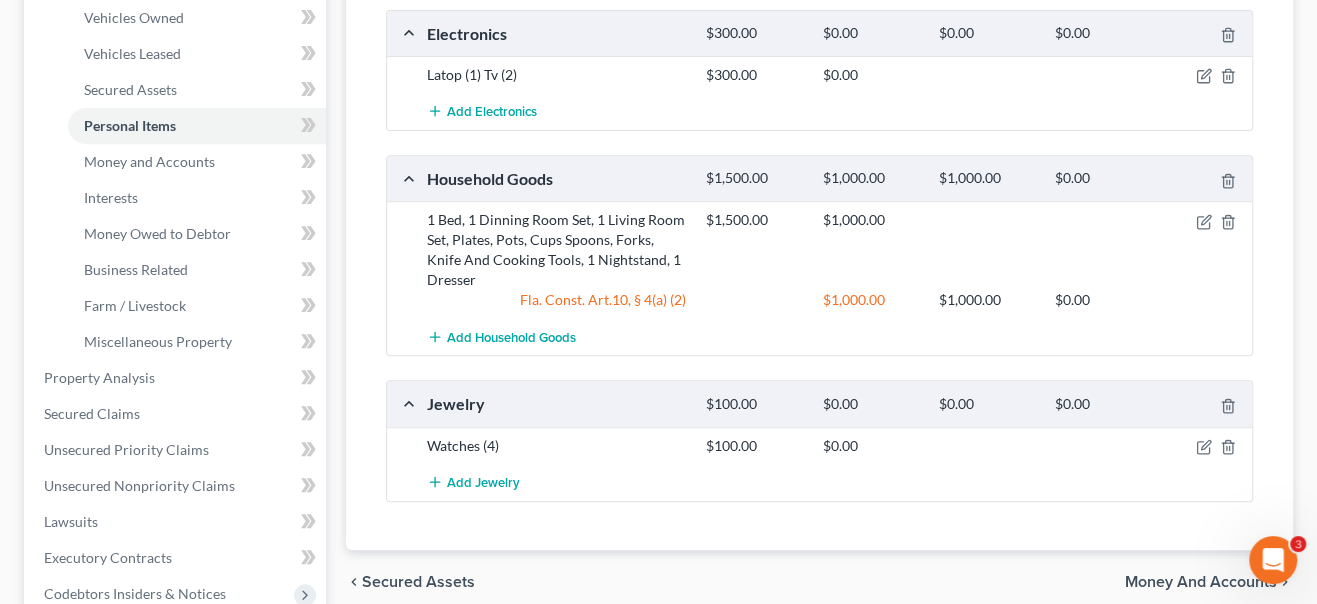 scroll, scrollTop: 454, scrollLeft: 0, axis: vertical 